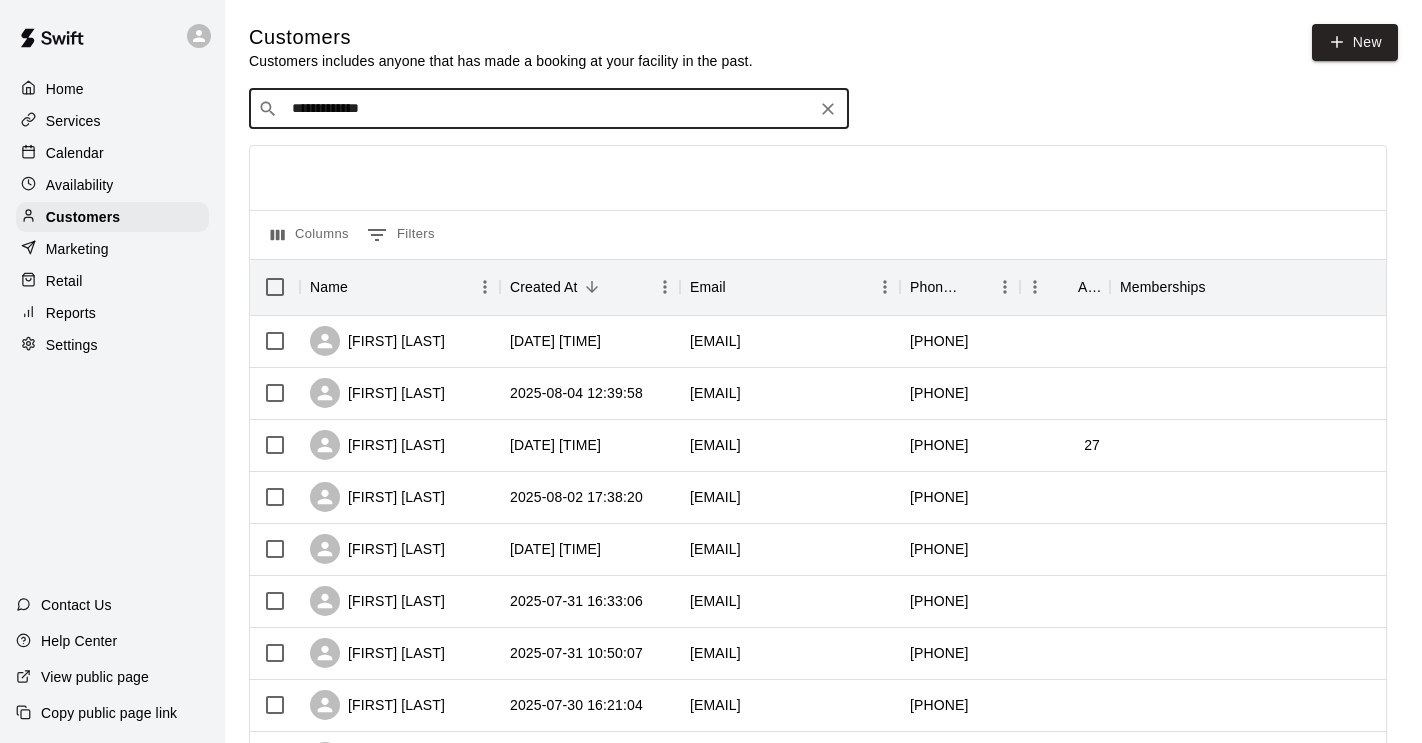 scroll, scrollTop: 0, scrollLeft: 0, axis: both 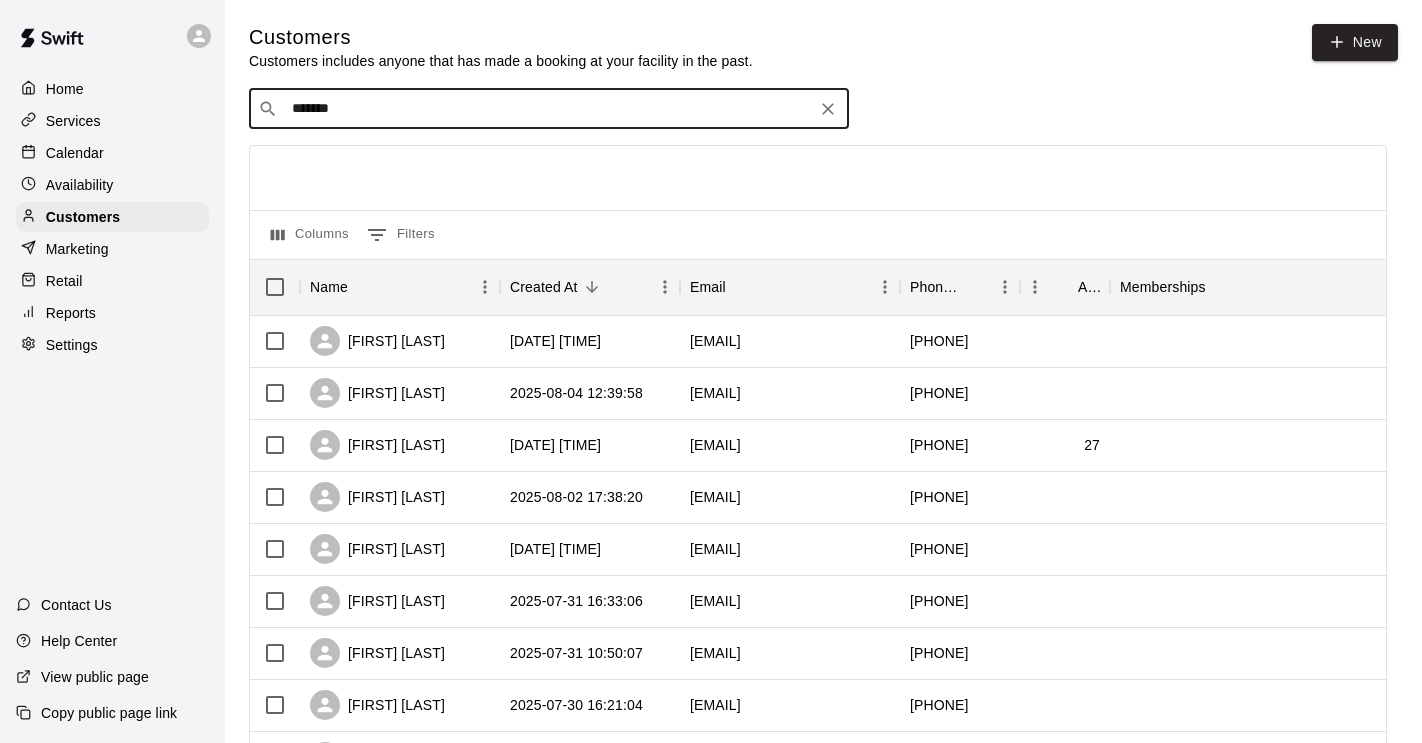 click on "*******" at bounding box center (548, 109) 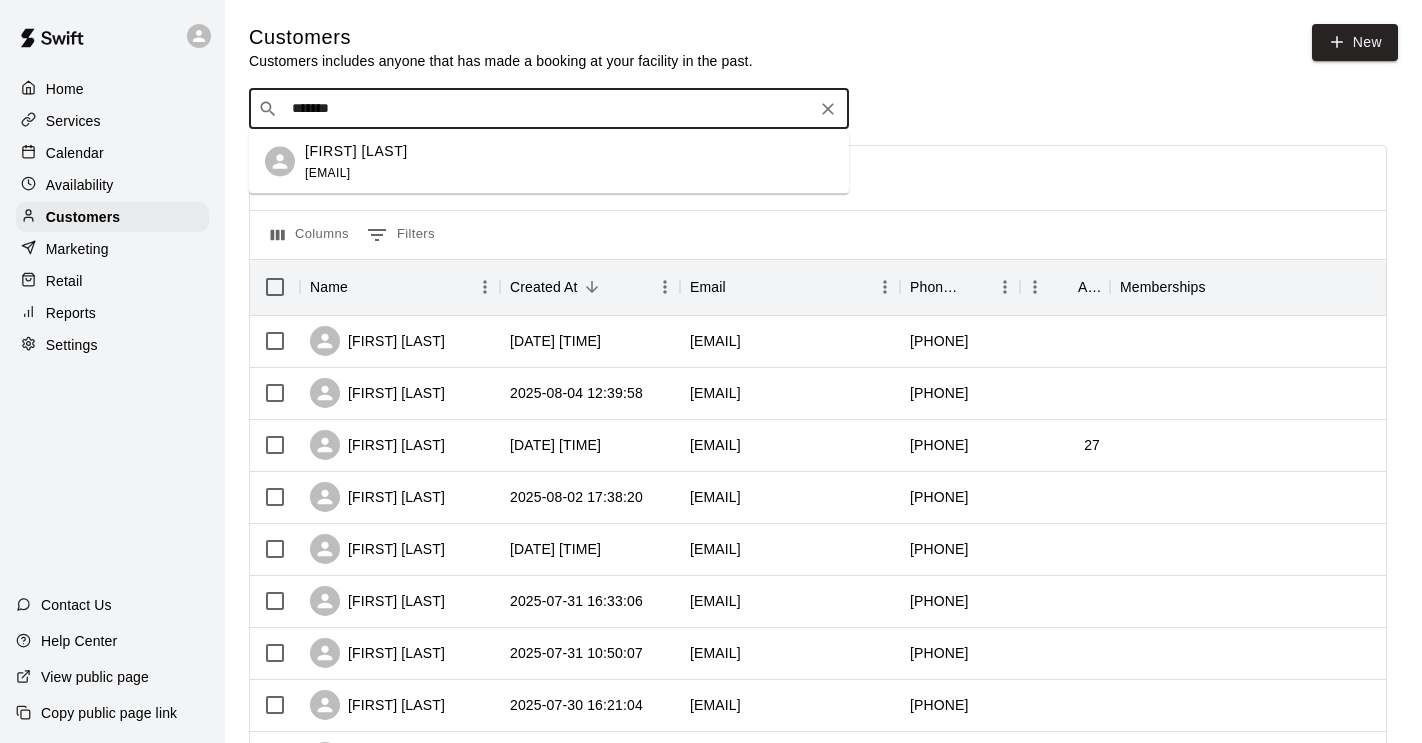 drag, startPoint x: 346, startPoint y: 109, endPoint x: 182, endPoint y: 109, distance: 164 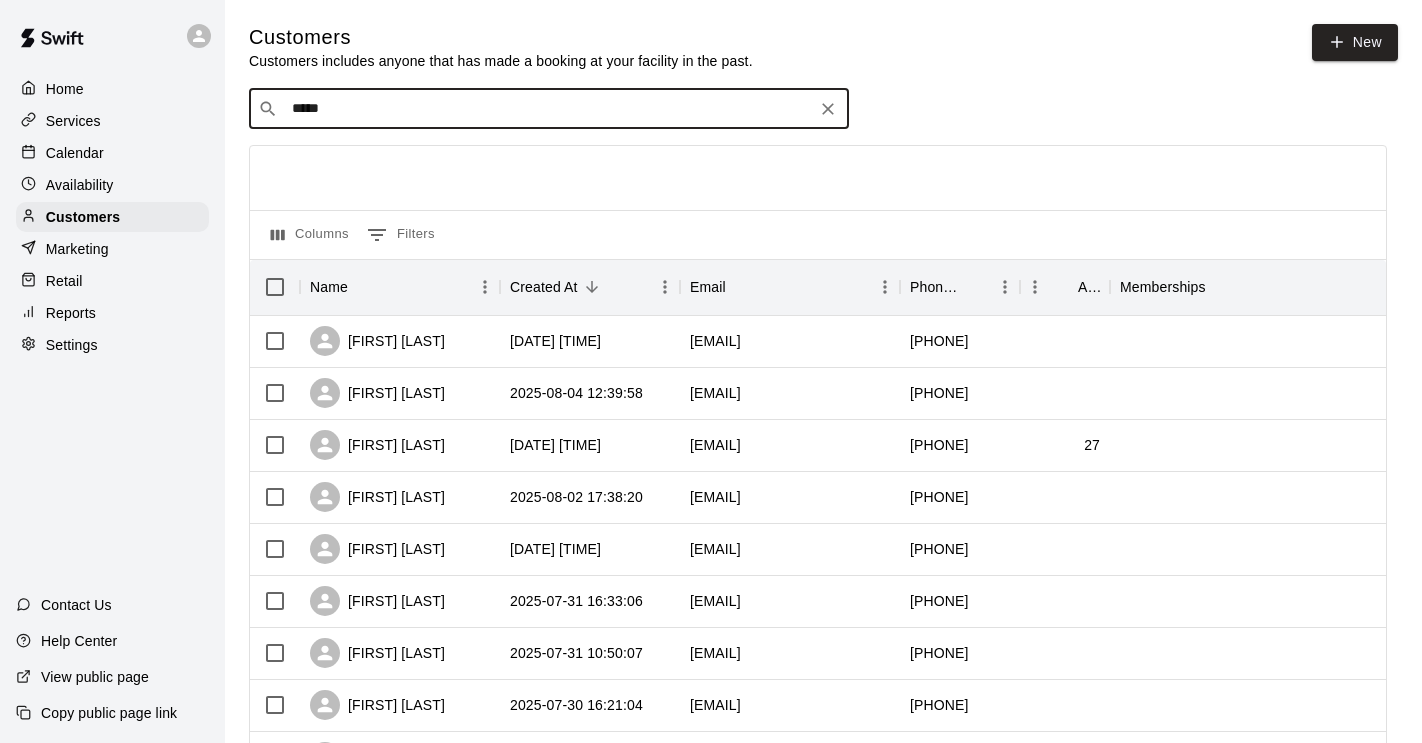 click on "​ ***** ​" at bounding box center (549, 109) 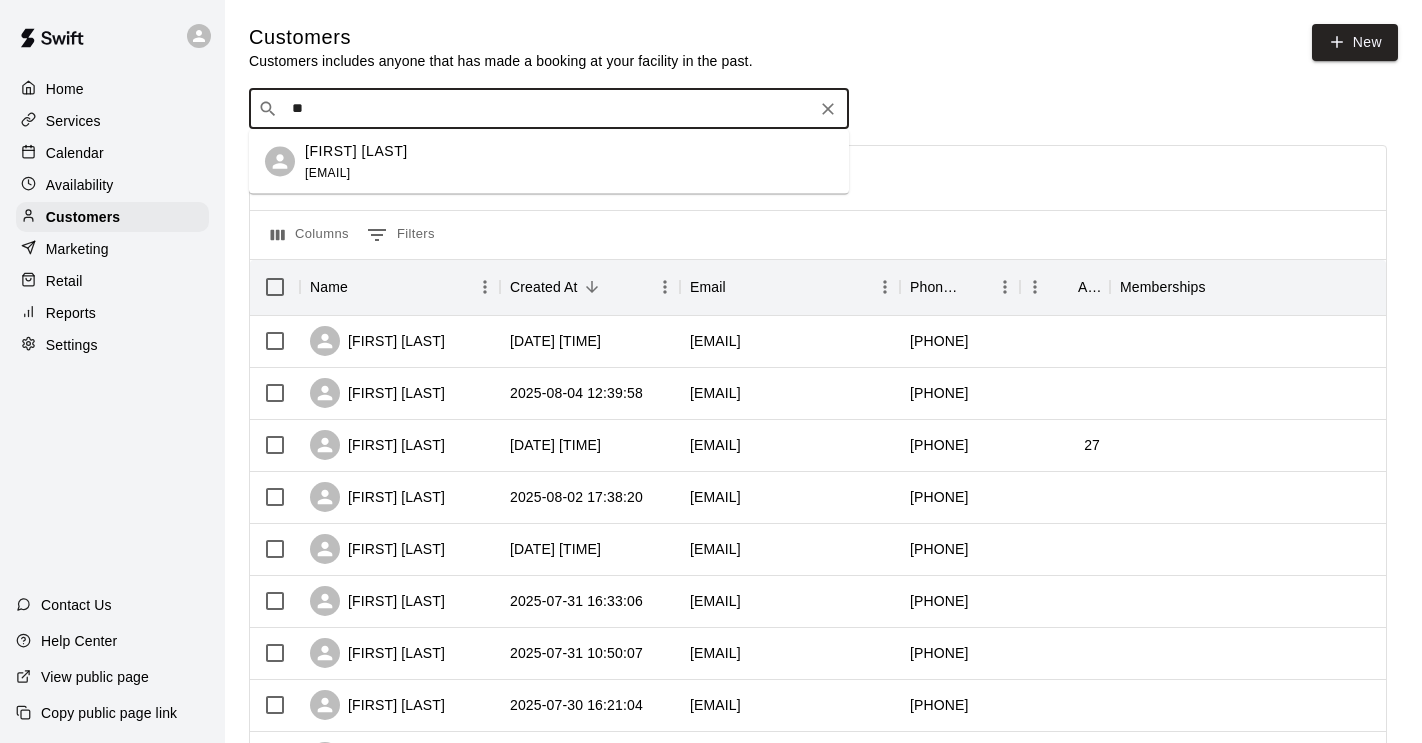 type on "*" 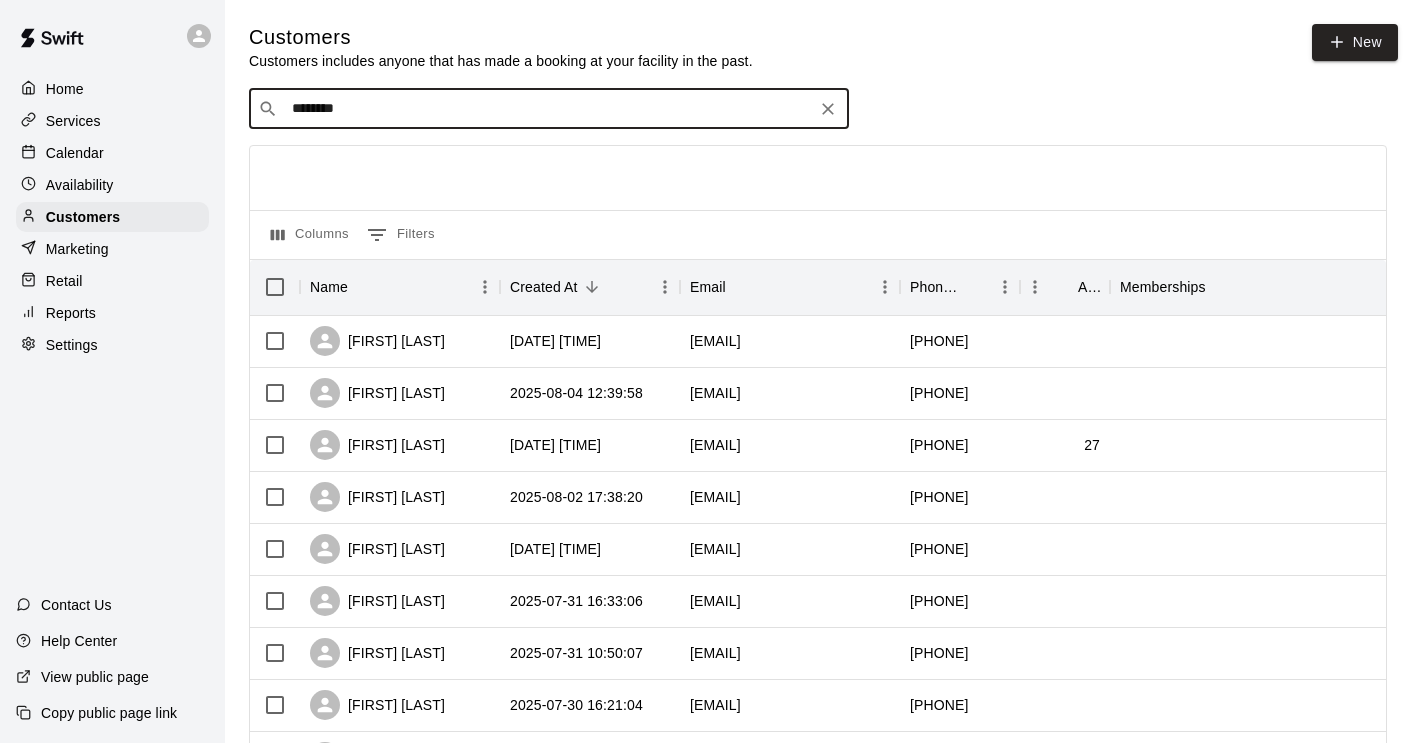type on "*********" 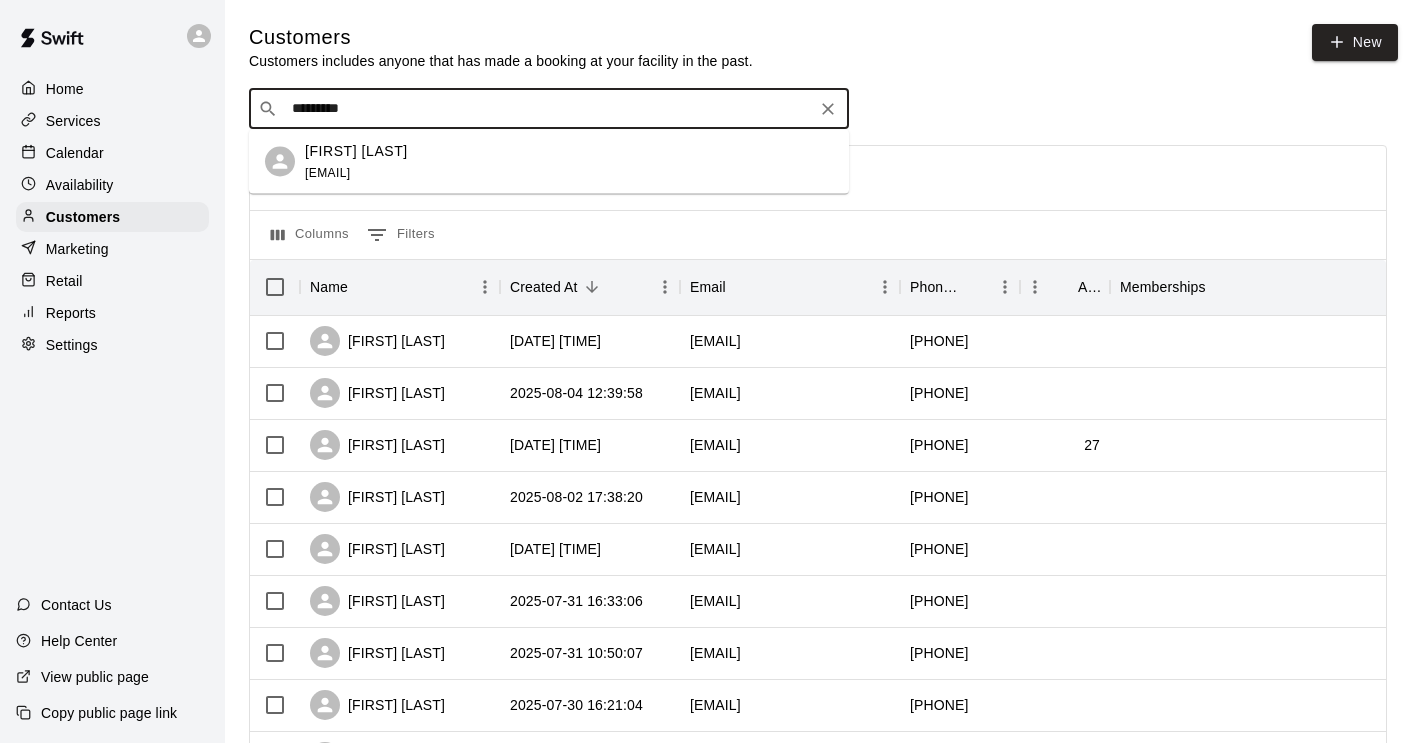 click on "[FIRST] [LAST] [EMAIL]" at bounding box center (569, 161) 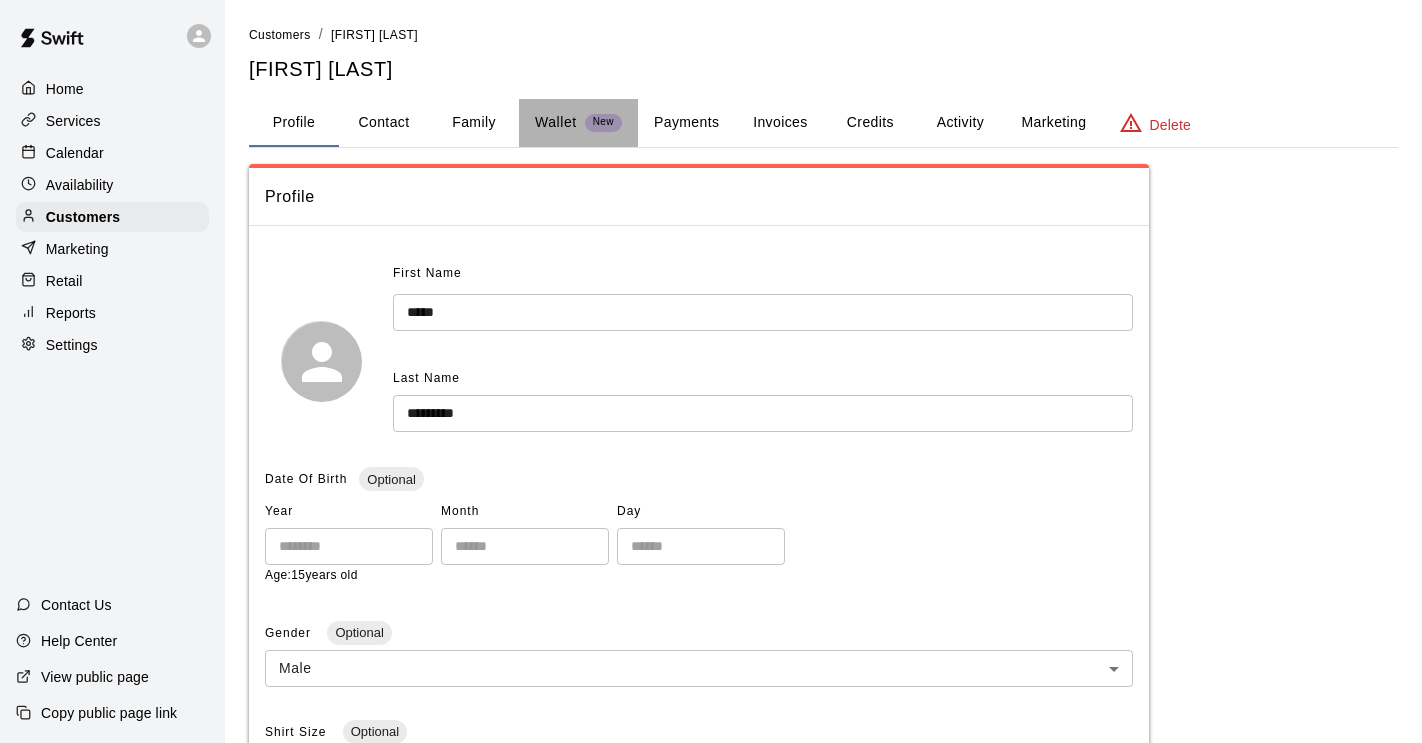 click on "Wallet" at bounding box center (556, 122) 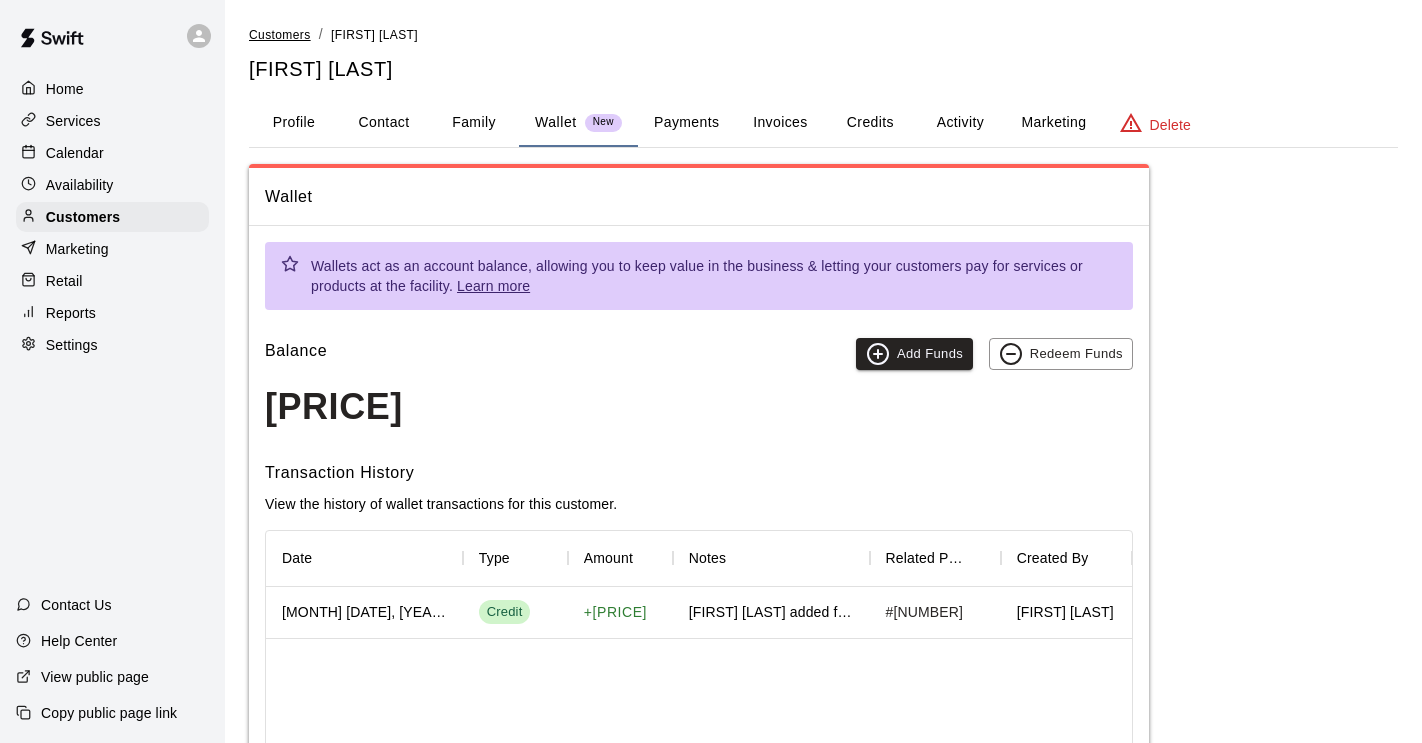 click on "Customers" at bounding box center (280, 35) 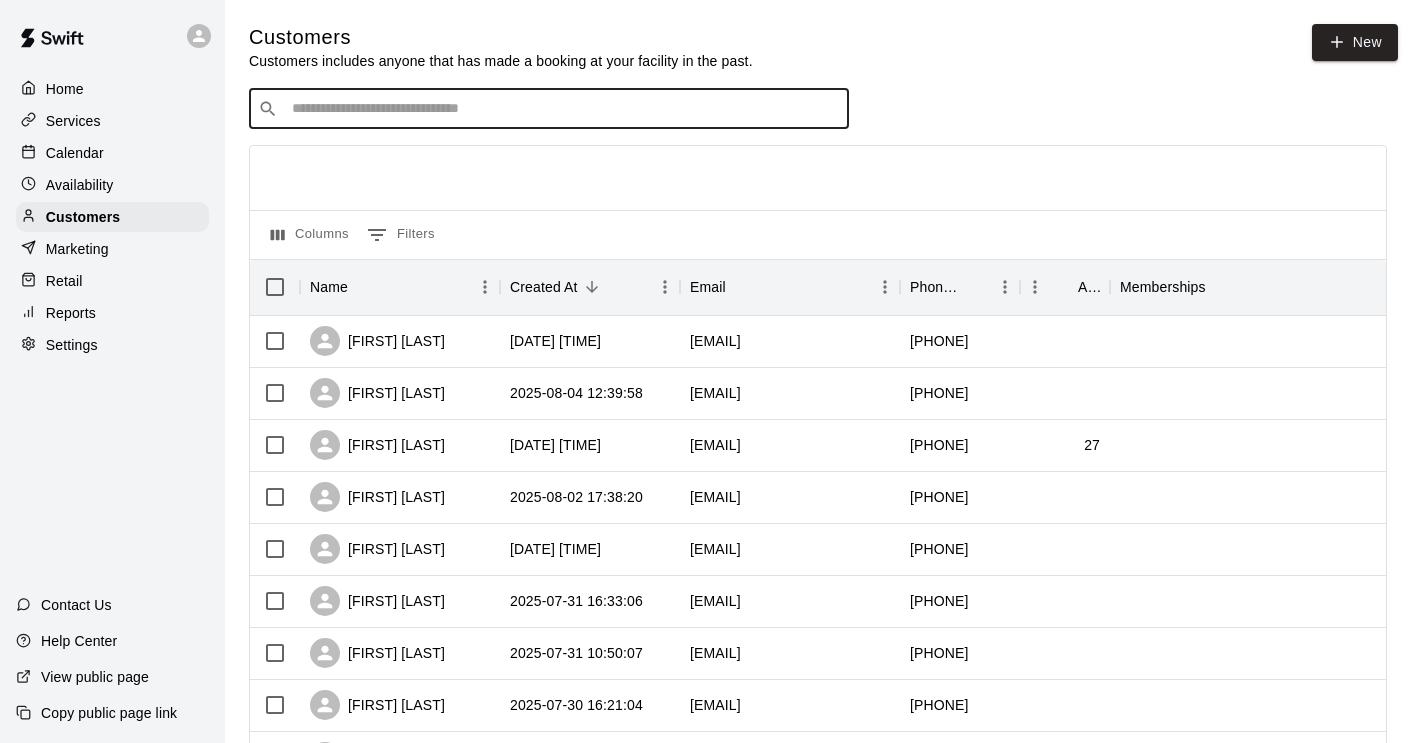 click at bounding box center (563, 109) 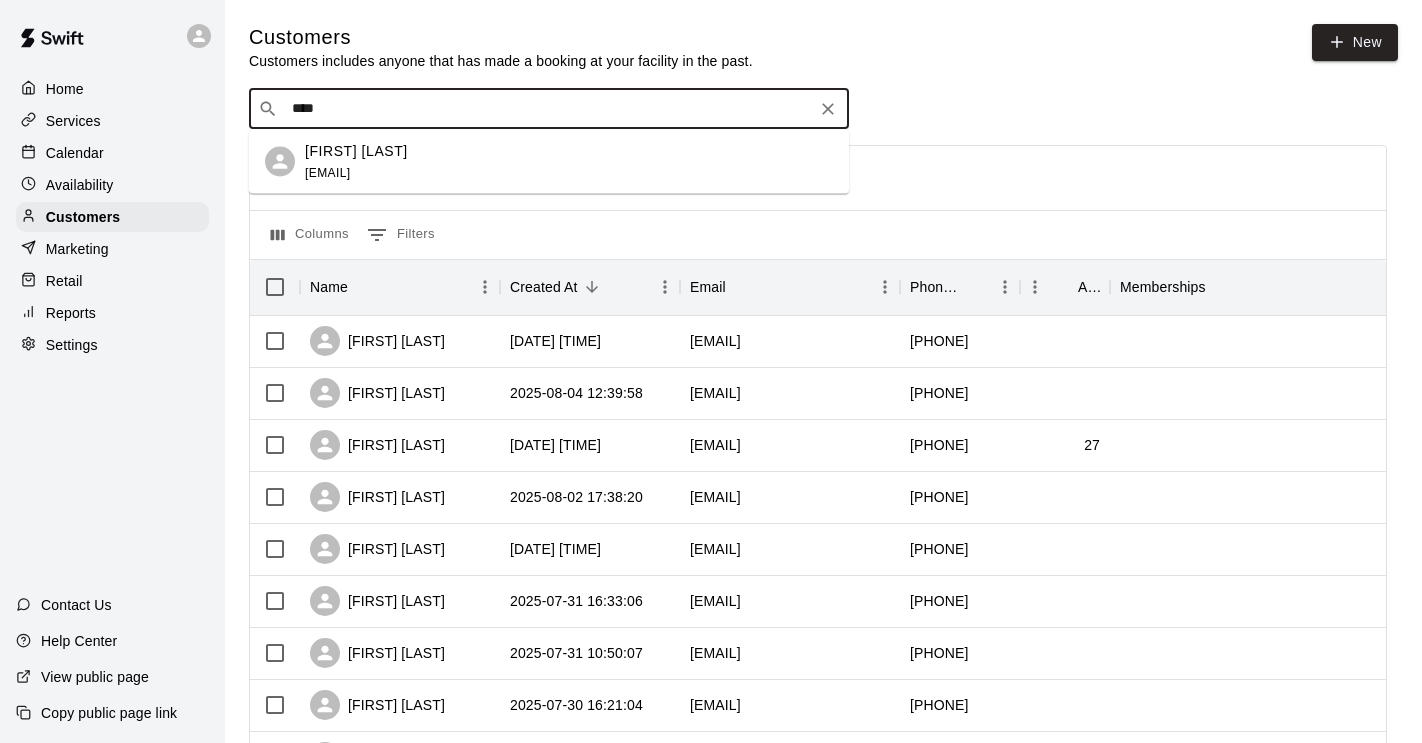 click on "****" at bounding box center [548, 109] 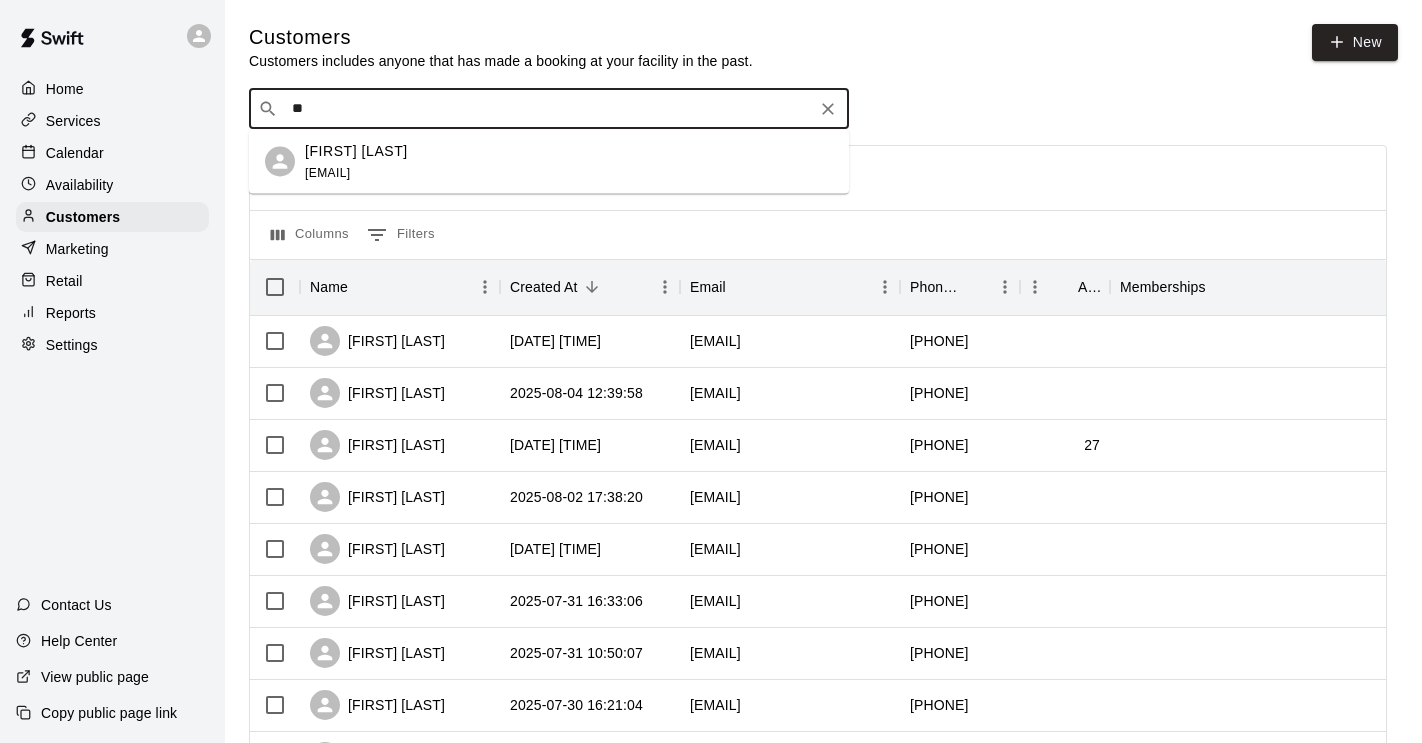 type on "*" 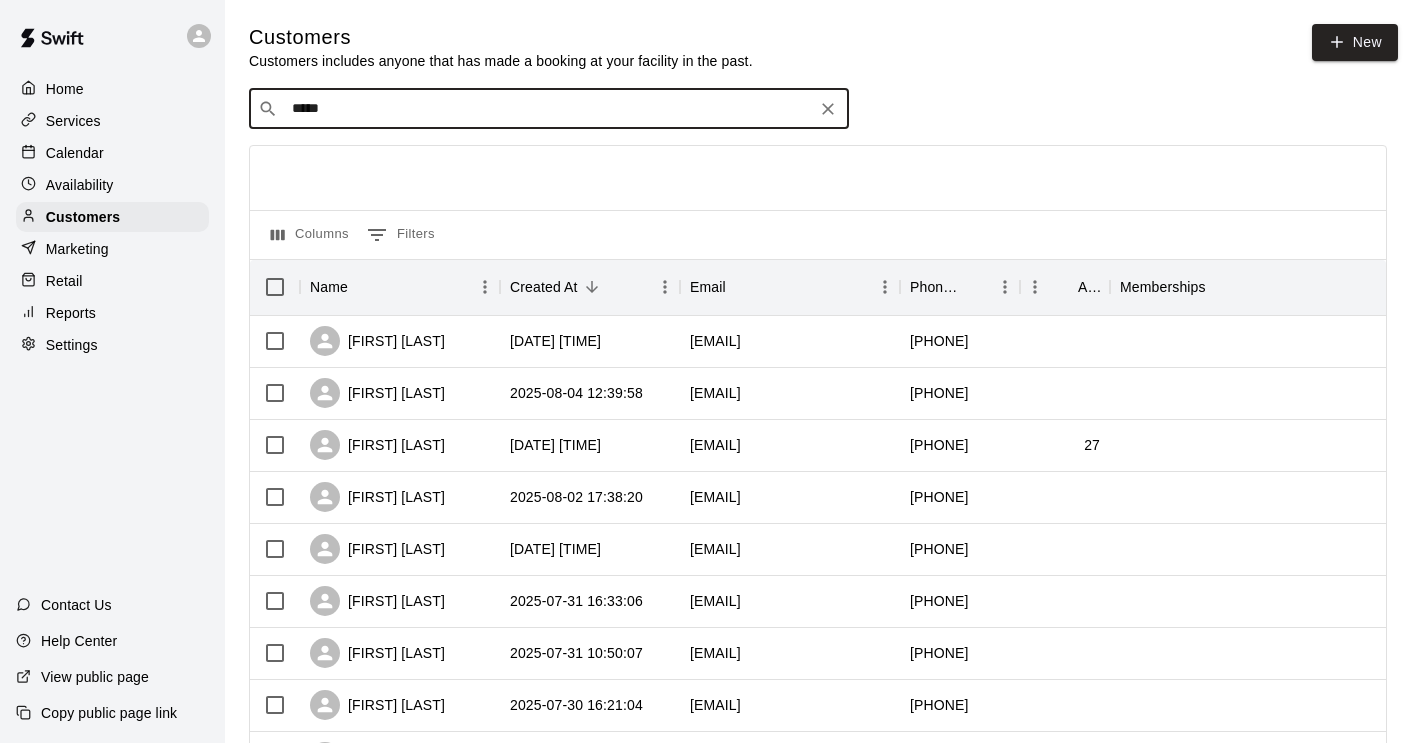 type on "******" 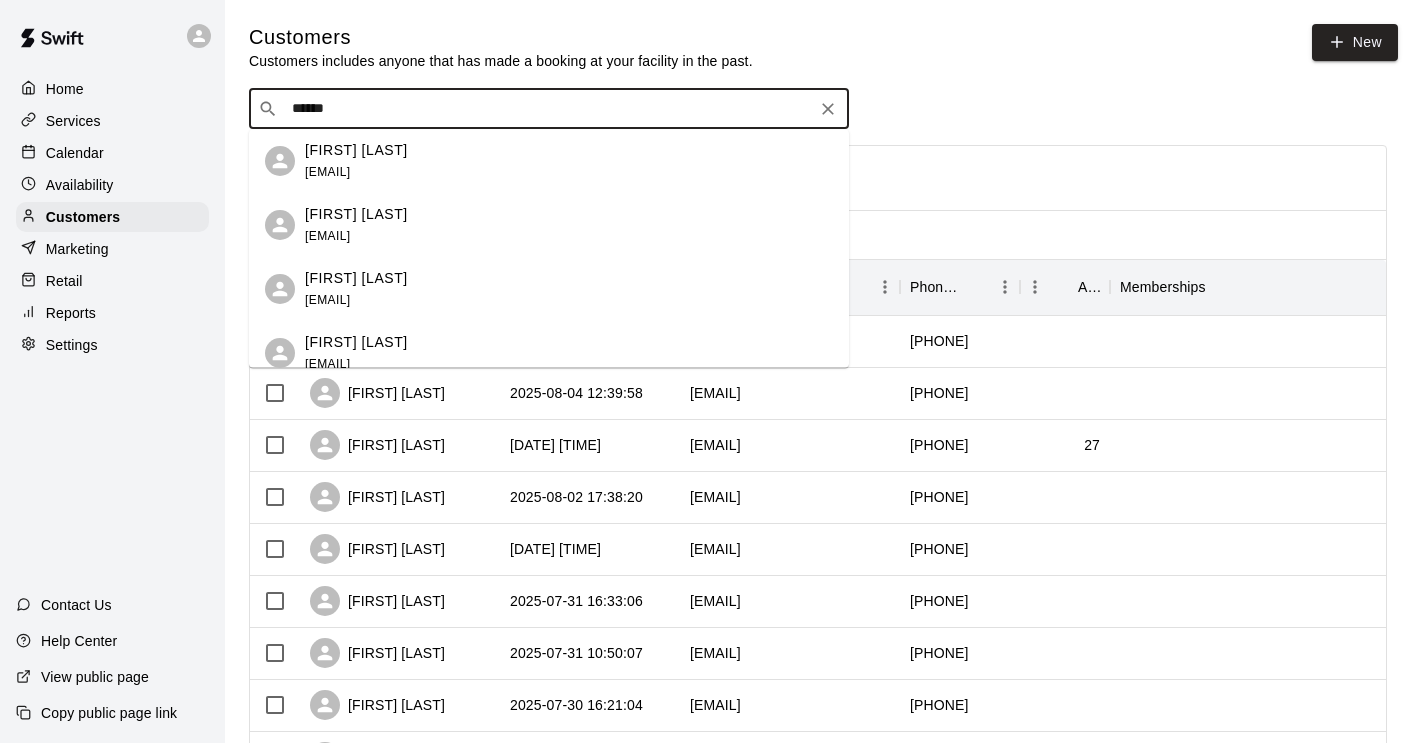scroll, scrollTop: 274, scrollLeft: 0, axis: vertical 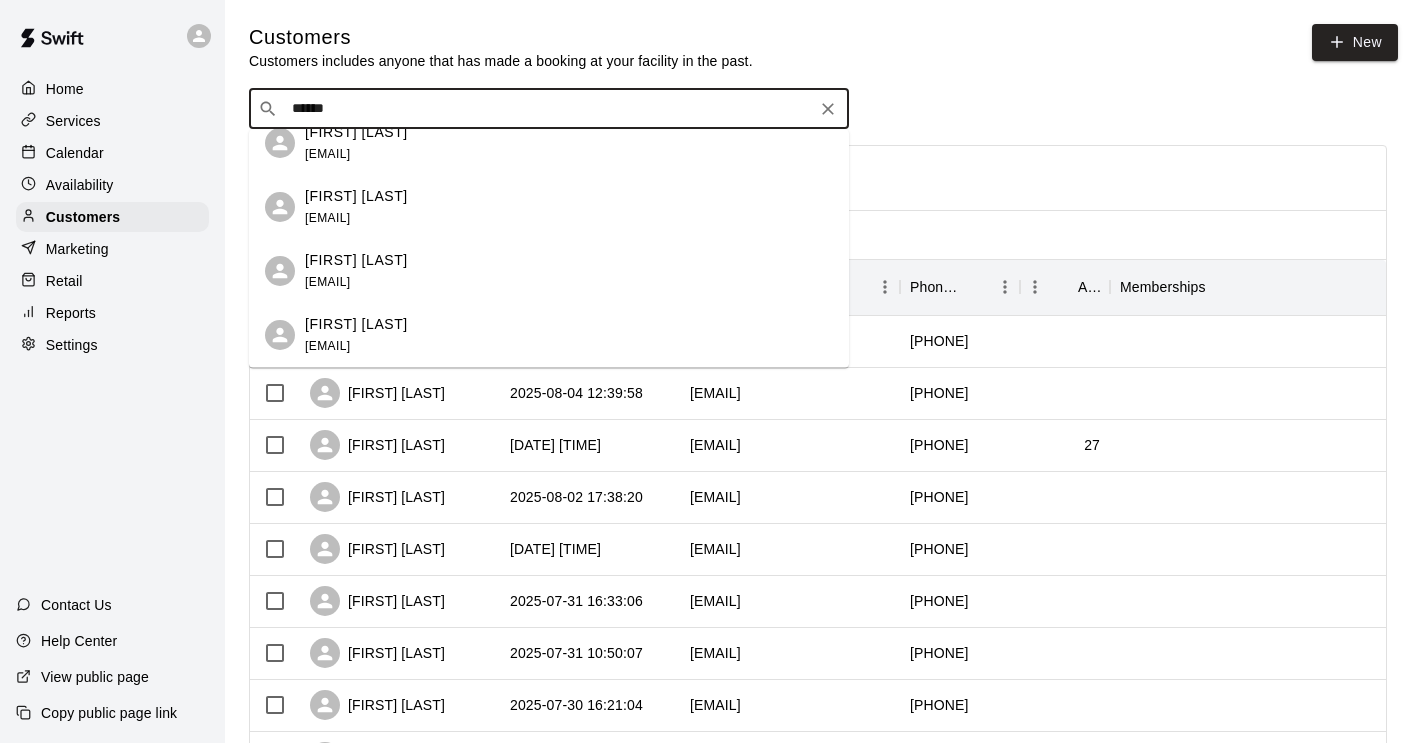 click on "[FIRST] [LAST]" at bounding box center (356, 324) 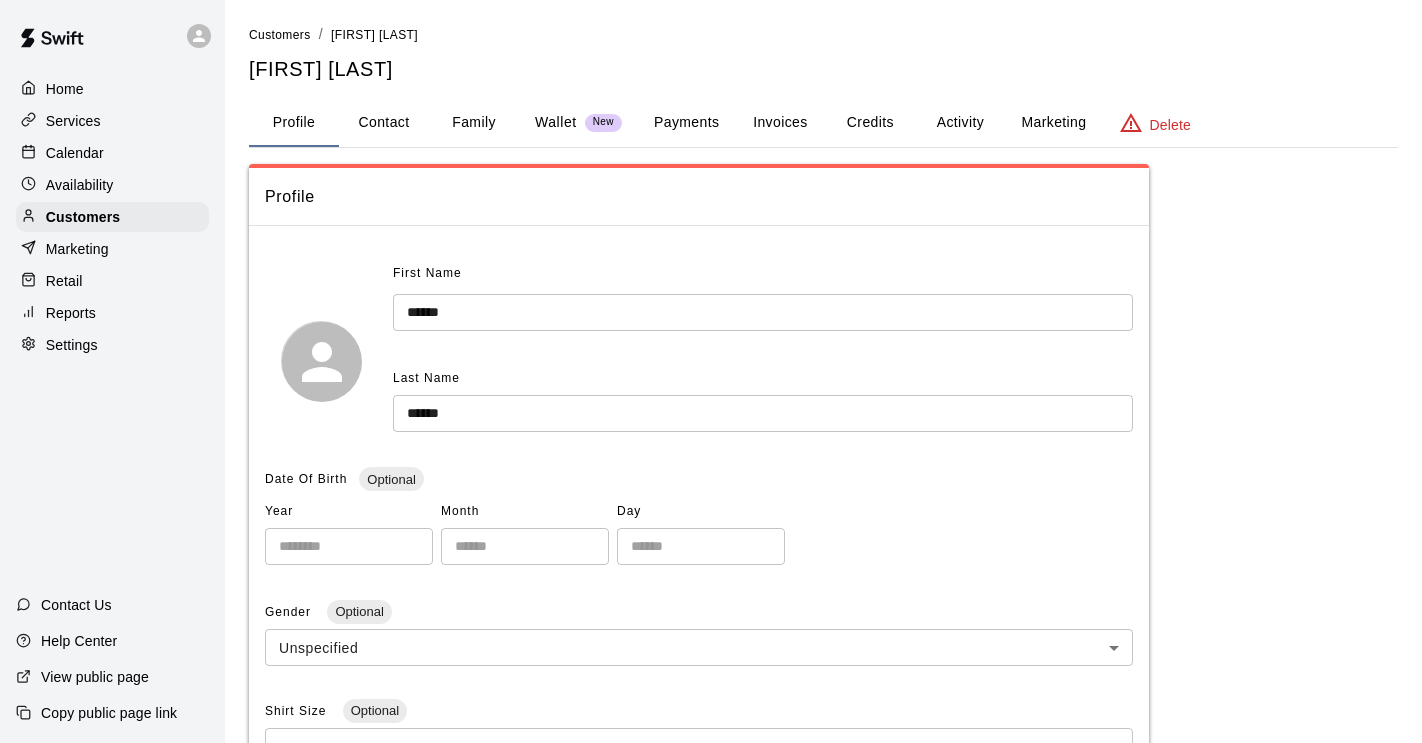click on "Contact" at bounding box center (384, 123) 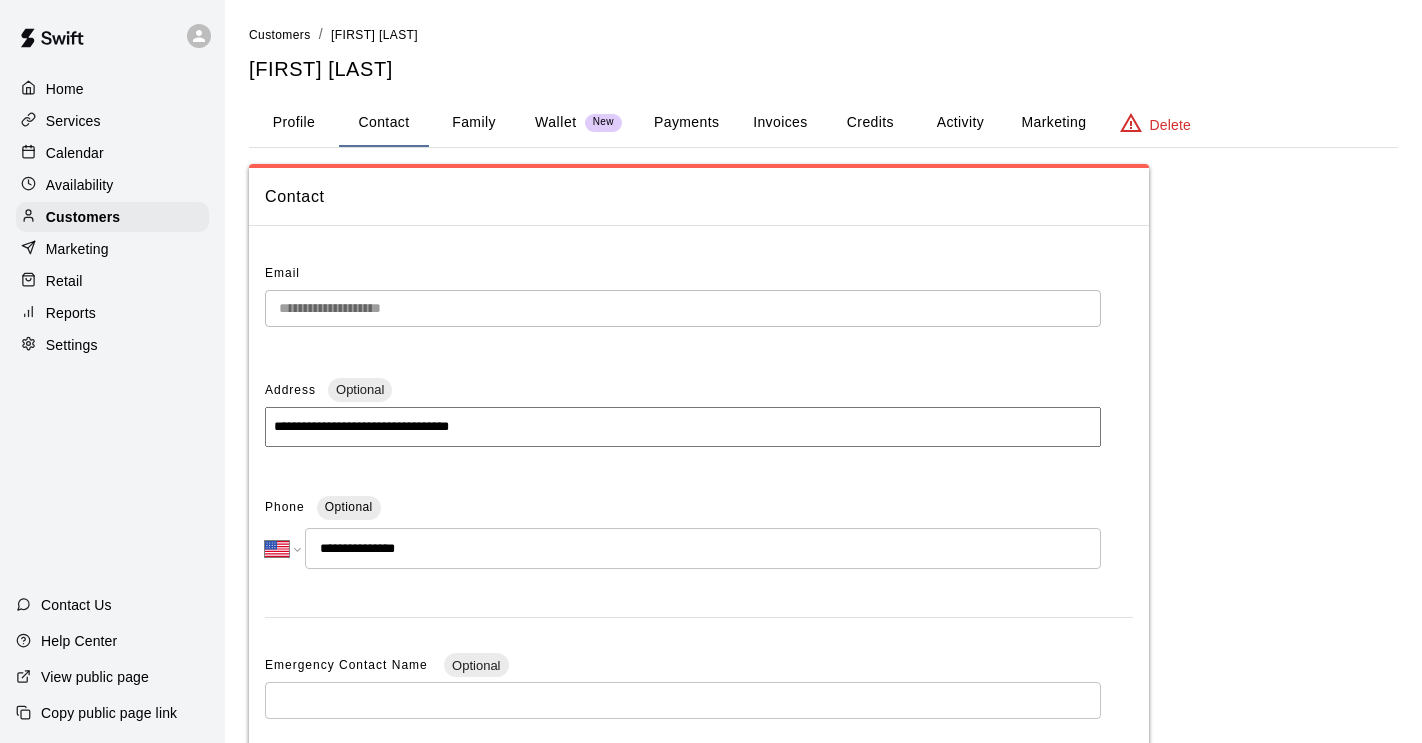 click on "Family" at bounding box center [474, 123] 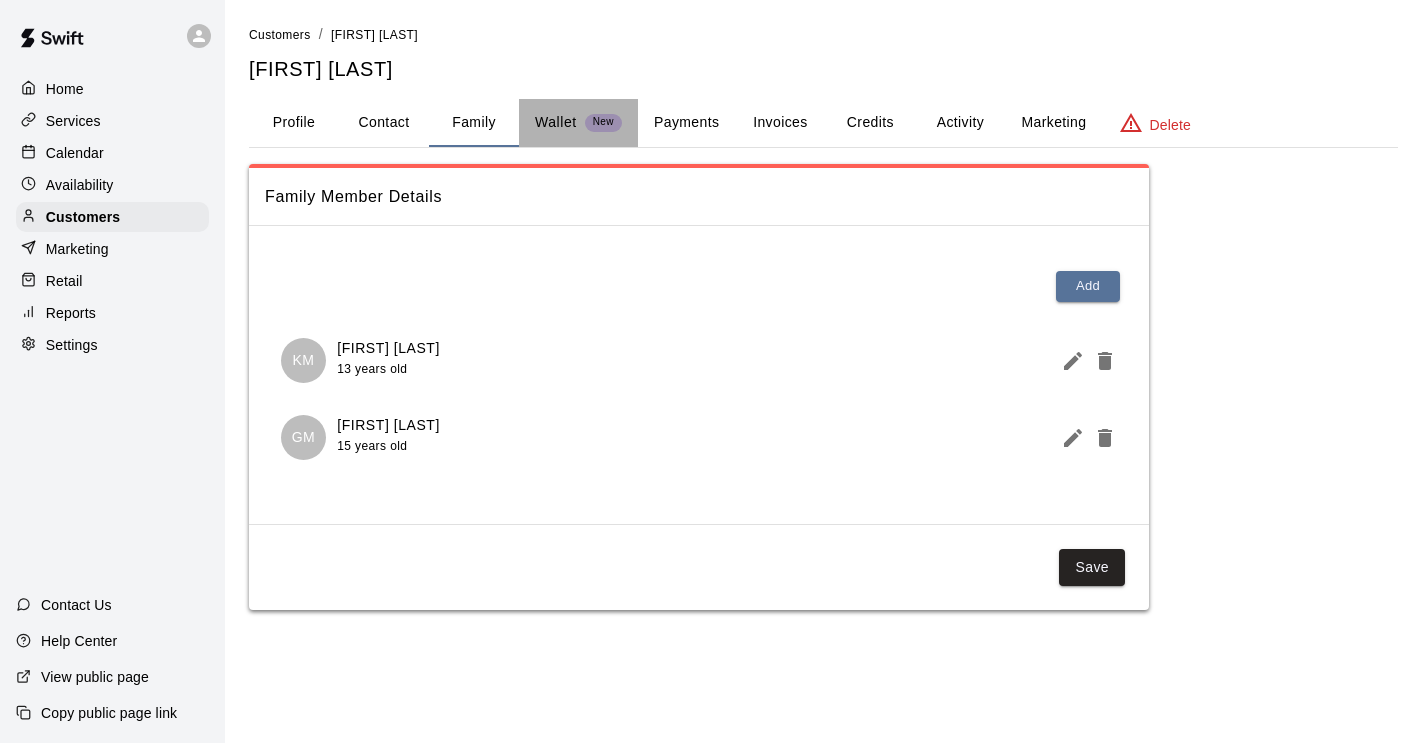 click on "Wallet" at bounding box center (556, 122) 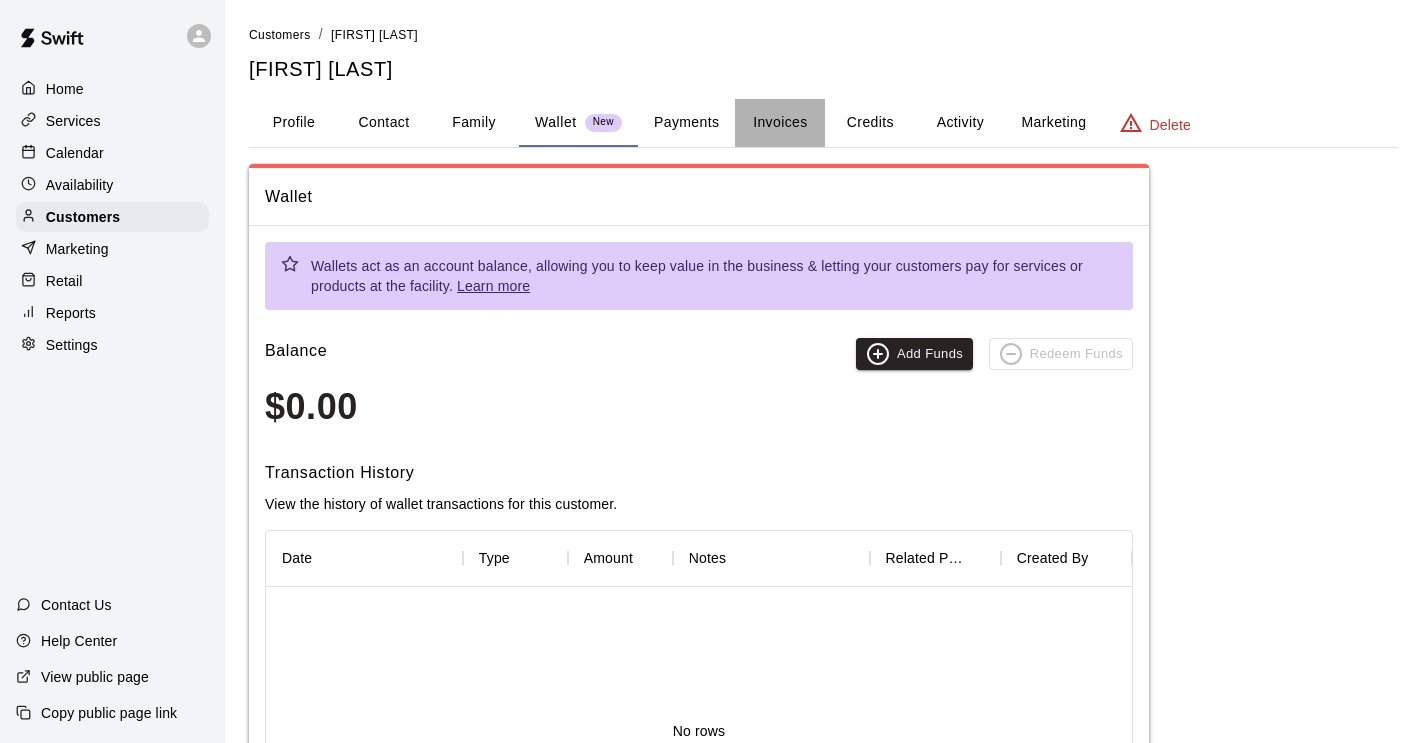 click on "Invoices" at bounding box center (780, 123) 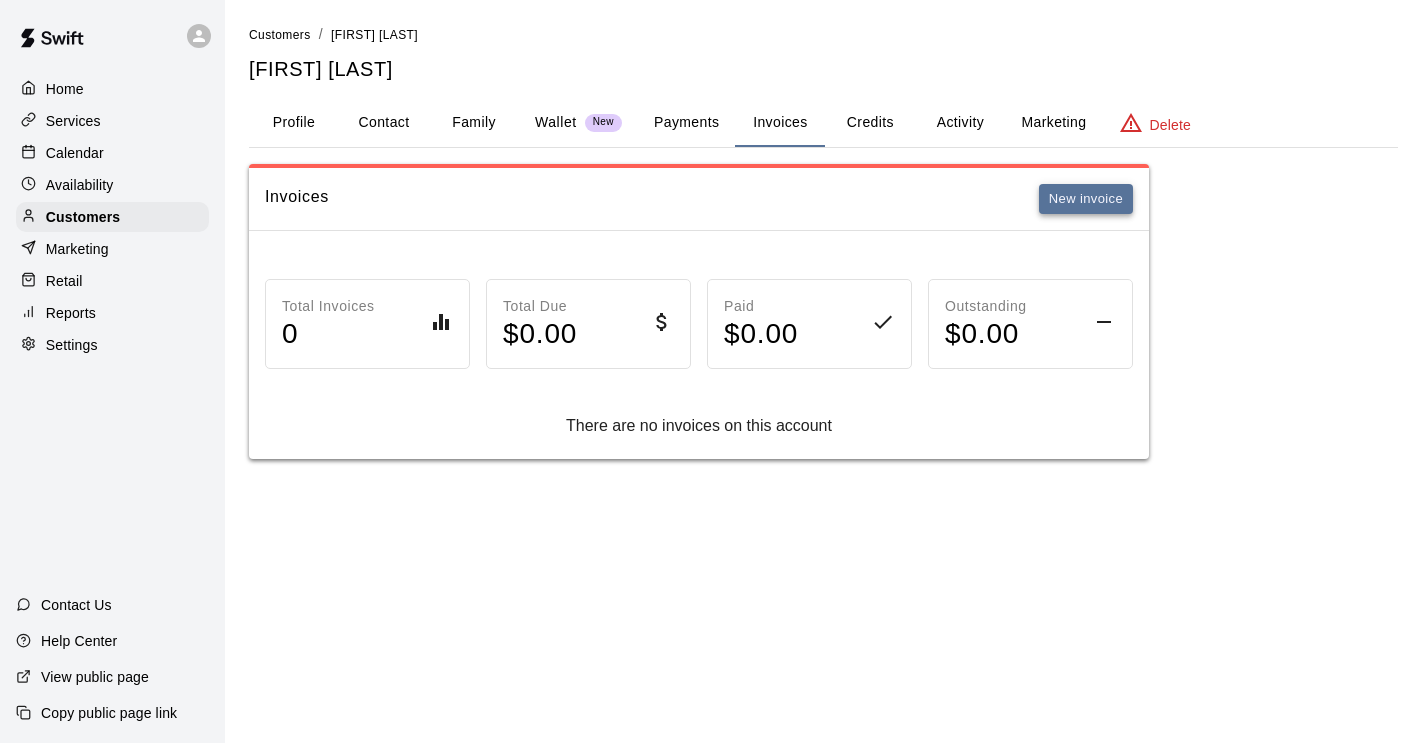 click on "New invoice" at bounding box center [1086, 199] 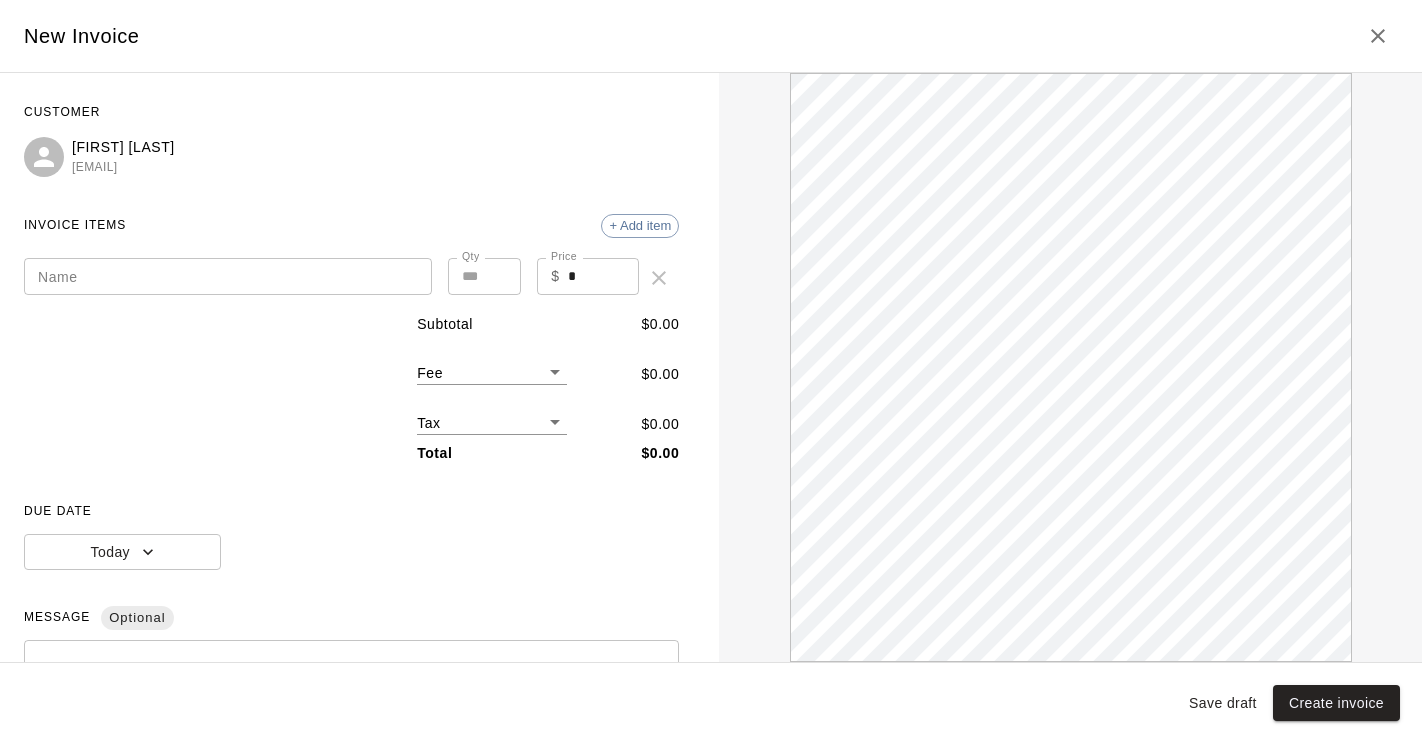 scroll, scrollTop: 0, scrollLeft: 0, axis: both 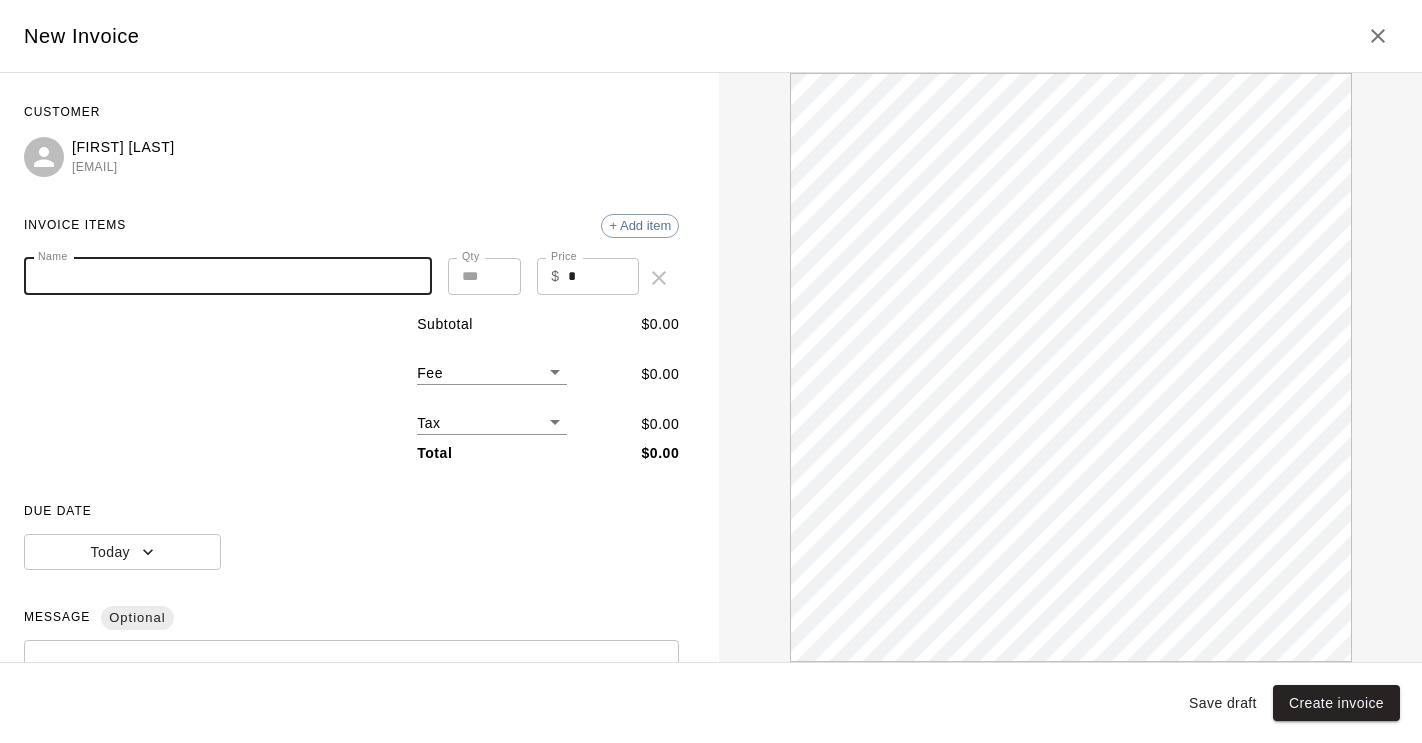 click on "Name" at bounding box center [228, 276] 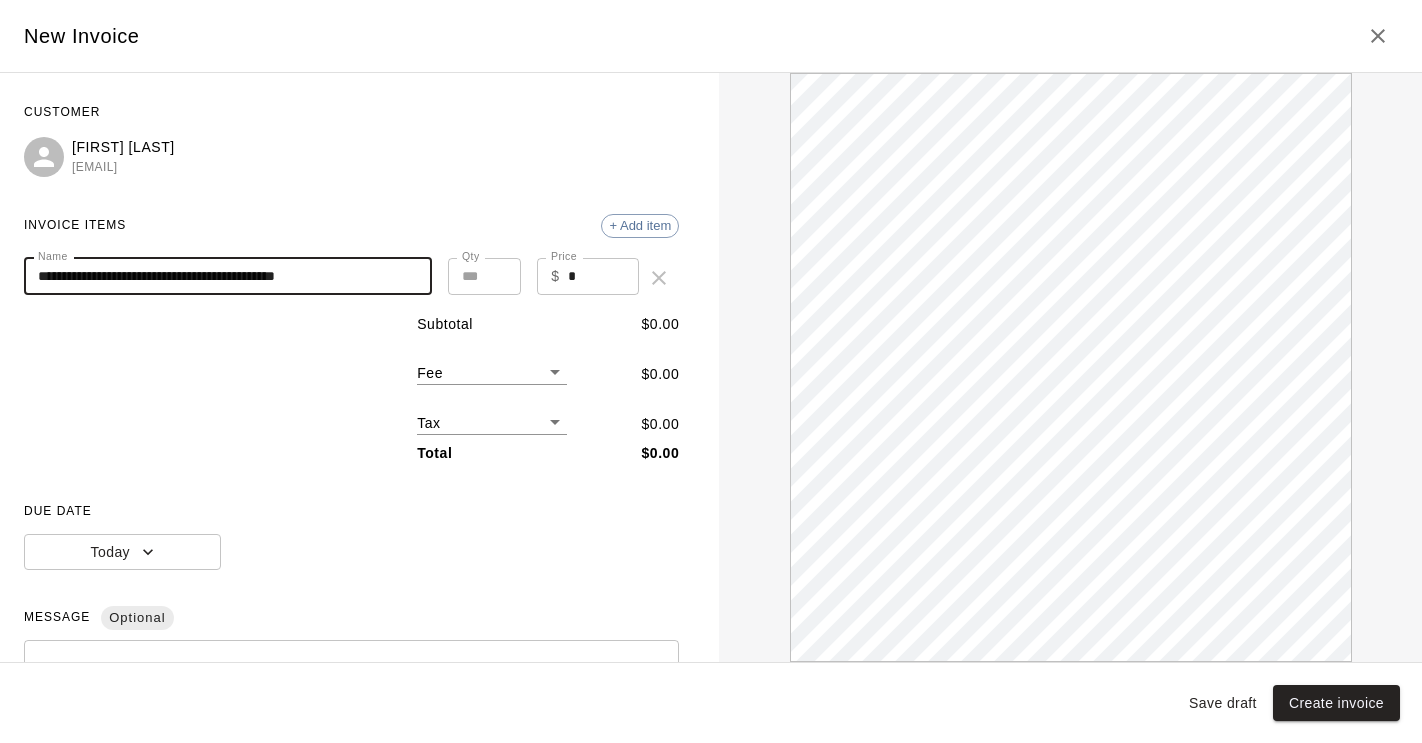 scroll, scrollTop: 0, scrollLeft: 0, axis: both 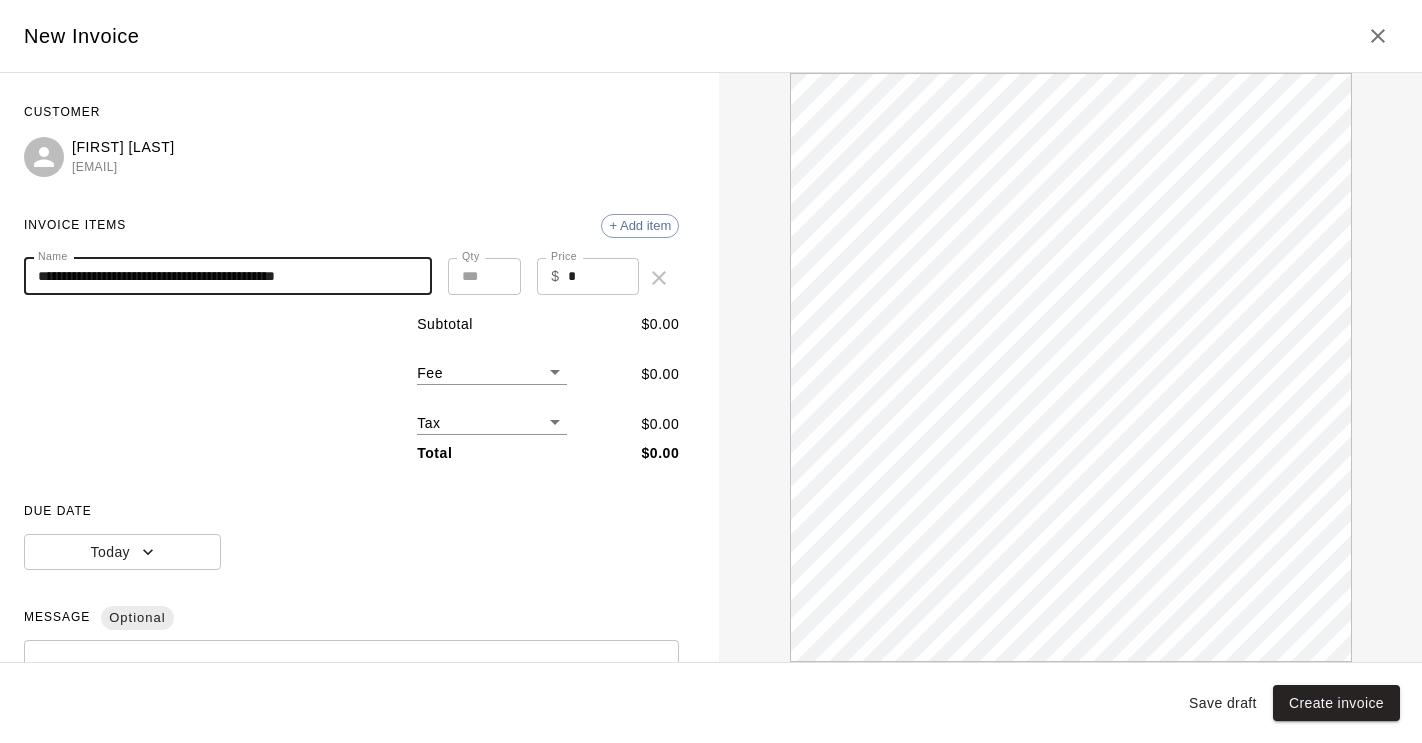 type on "**********" 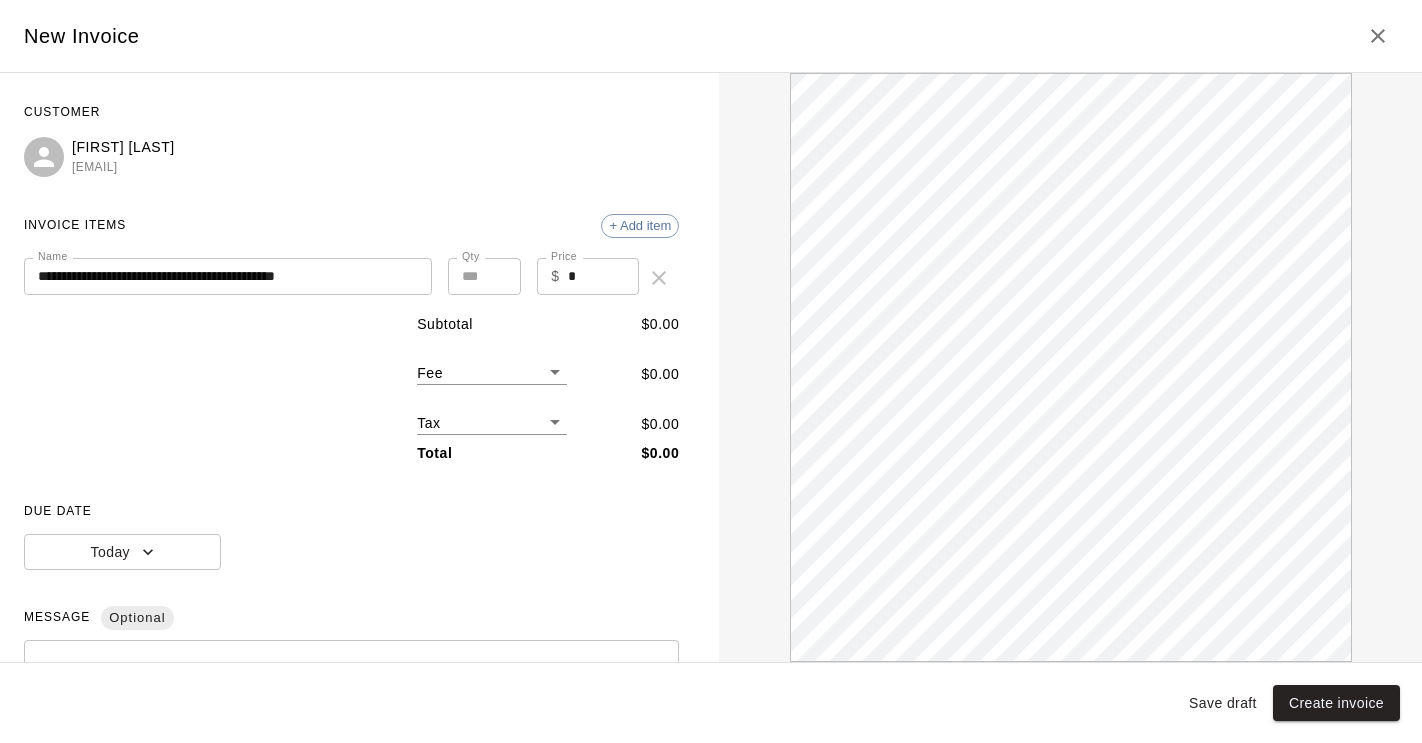 drag, startPoint x: 589, startPoint y: 295, endPoint x: 585, endPoint y: 282, distance: 13.601471 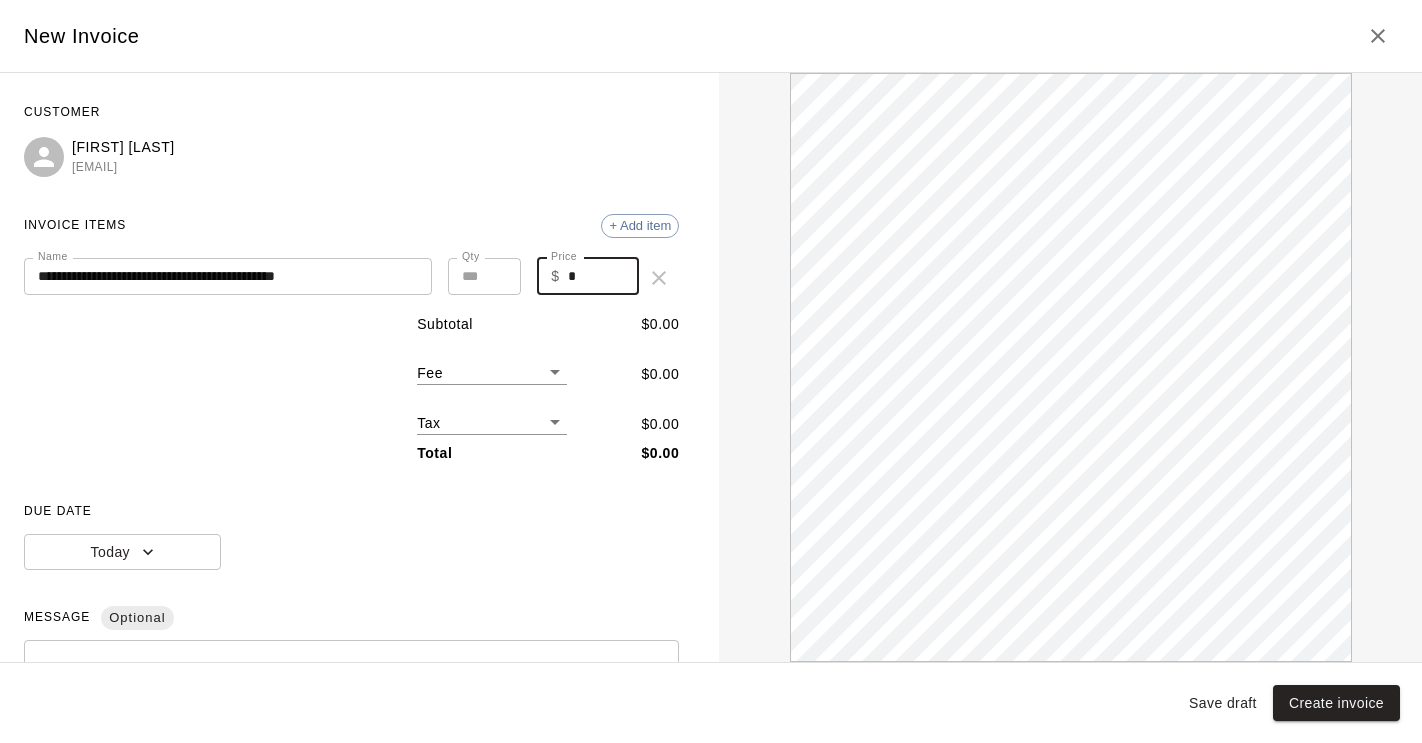 drag, startPoint x: 579, startPoint y: 278, endPoint x: 531, endPoint y: 271, distance: 48.507732 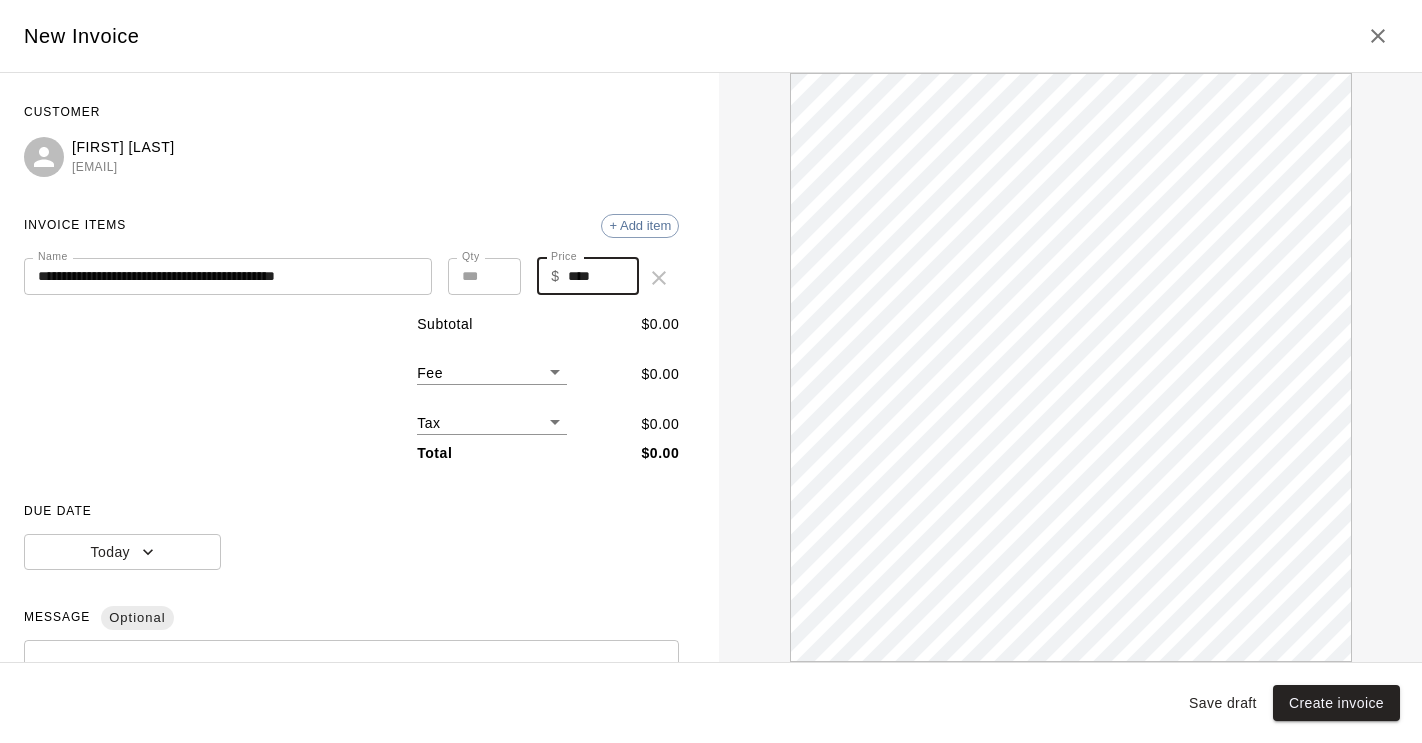 type on "****" 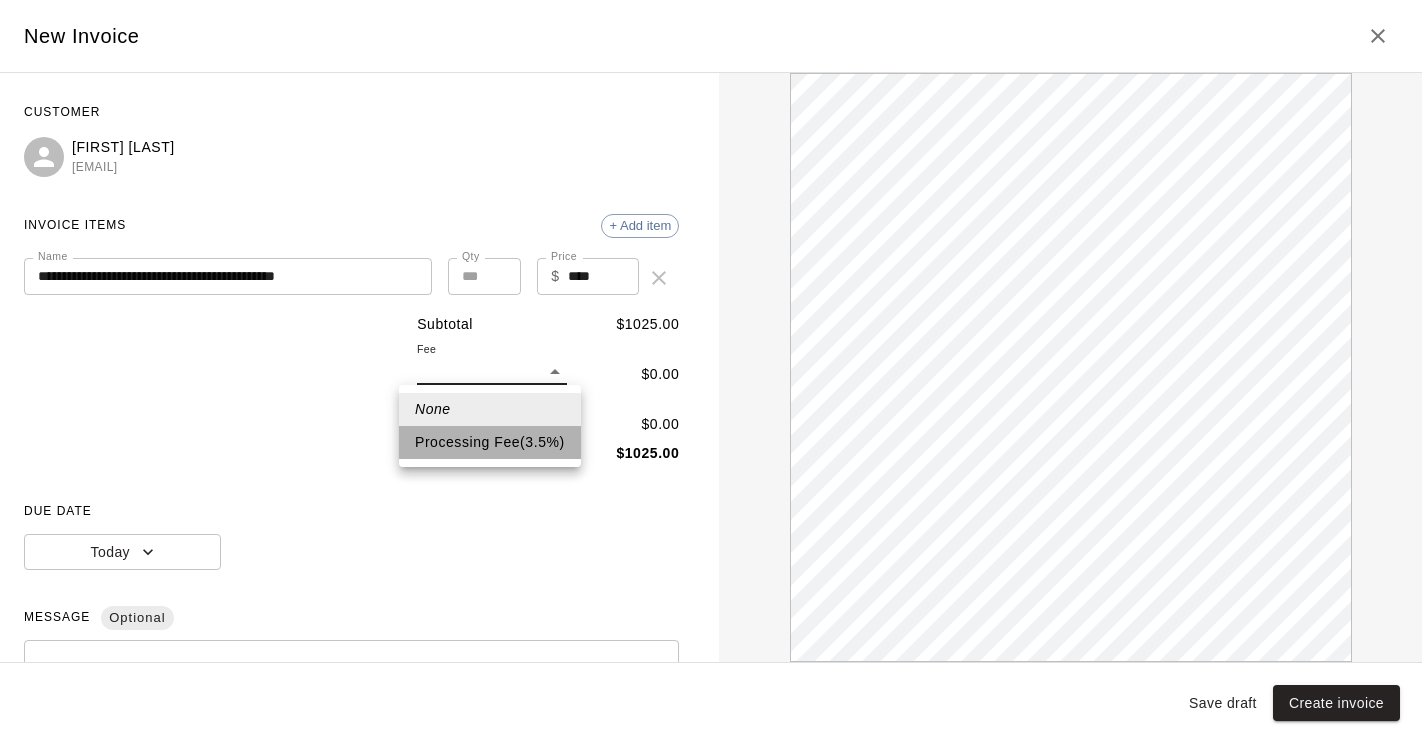 click on "Processing Fee  ( 3.5 % )" at bounding box center (490, 442) 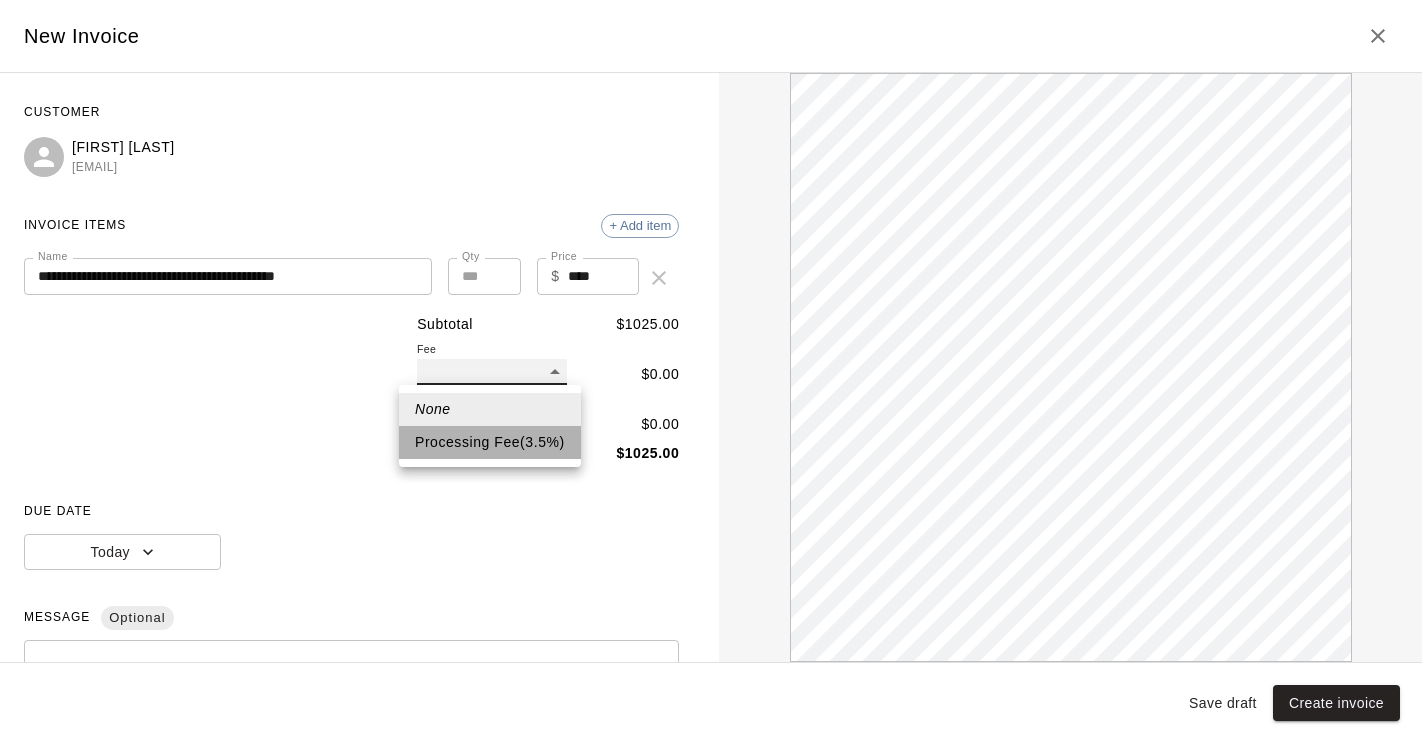 type on "**" 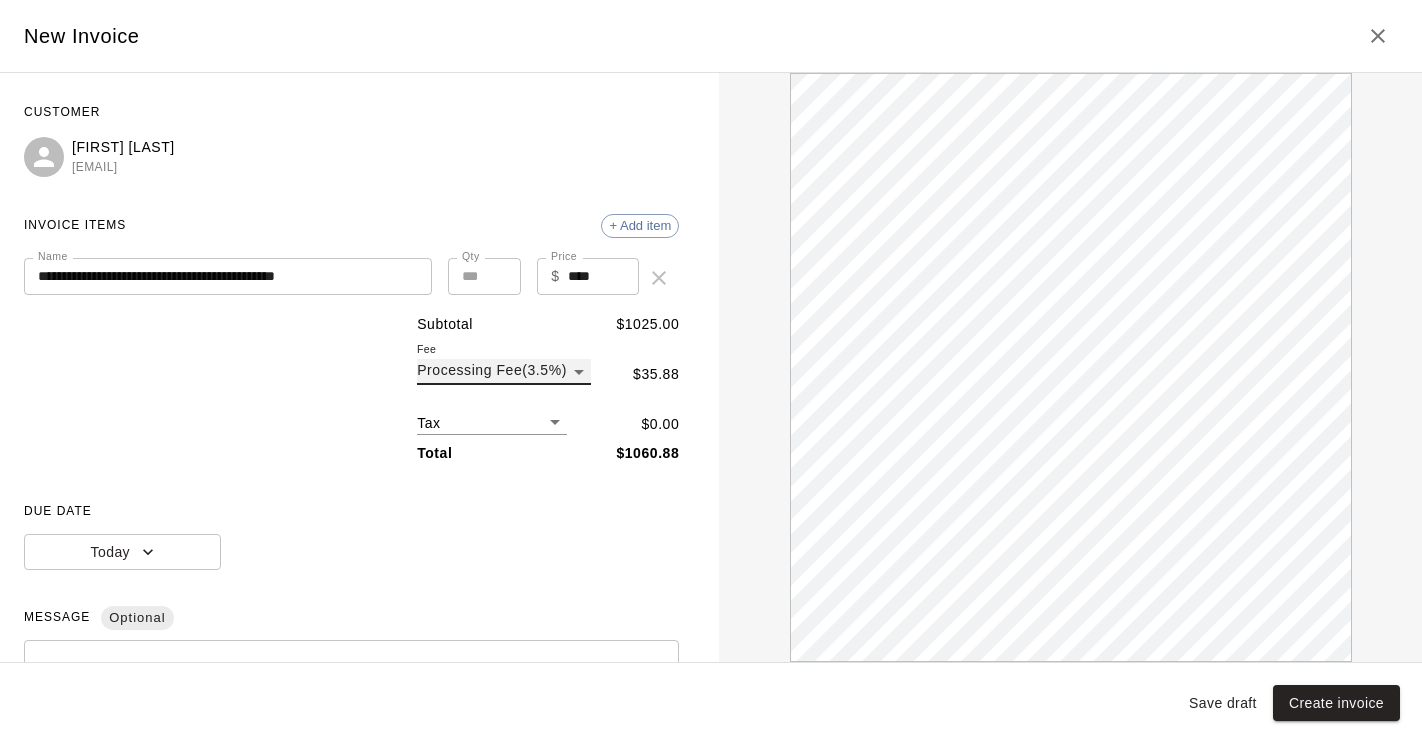 scroll, scrollTop: 0, scrollLeft: 0, axis: both 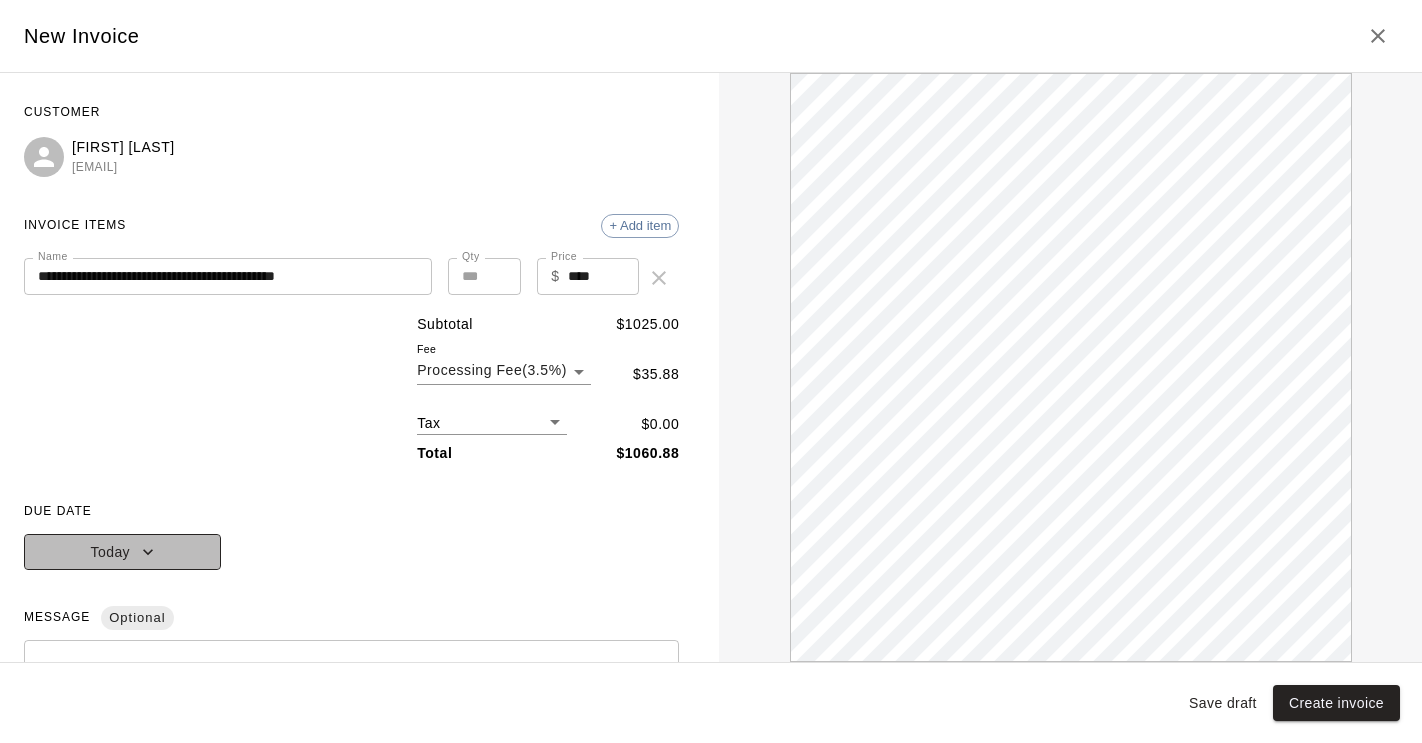 click on "Today" at bounding box center (122, 552) 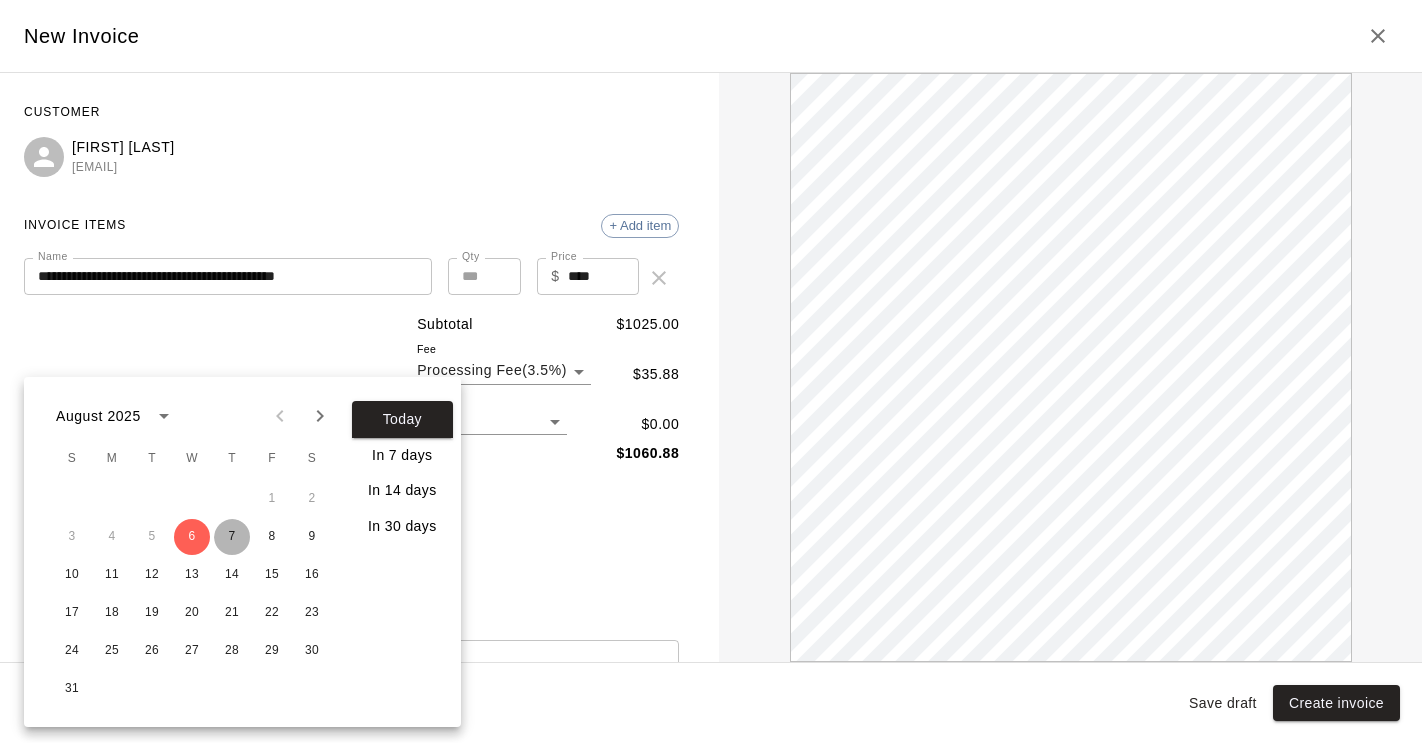 click on "7" at bounding box center [232, 537] 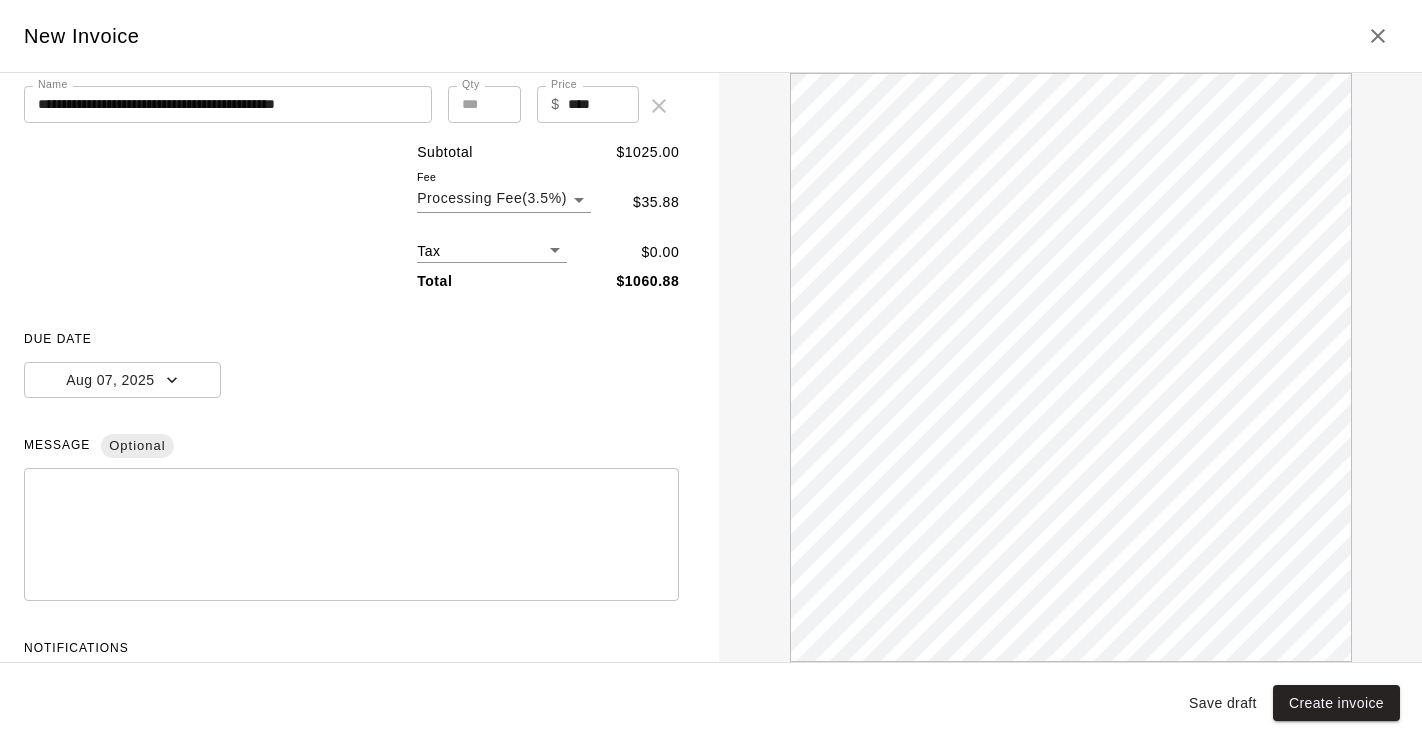 scroll, scrollTop: 243, scrollLeft: 0, axis: vertical 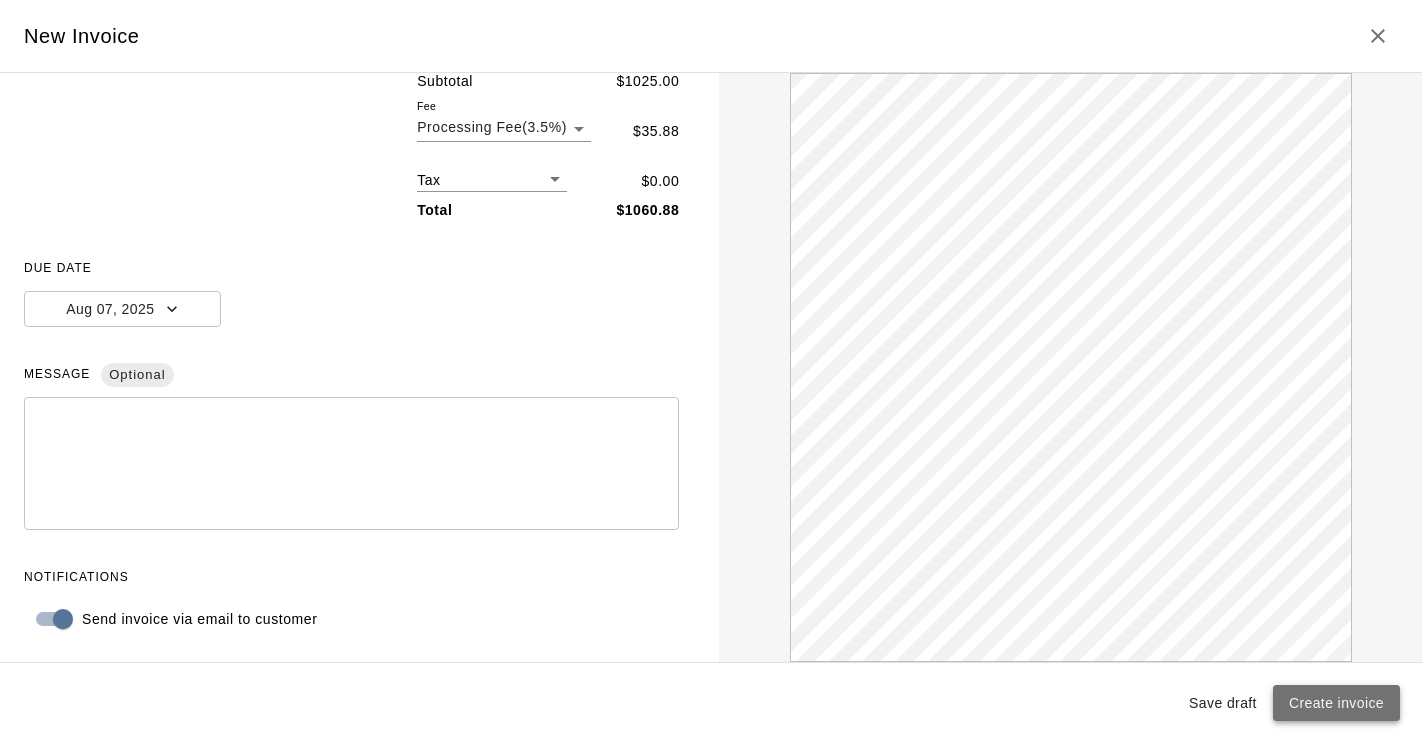 click on "Create invoice" at bounding box center (1336, 703) 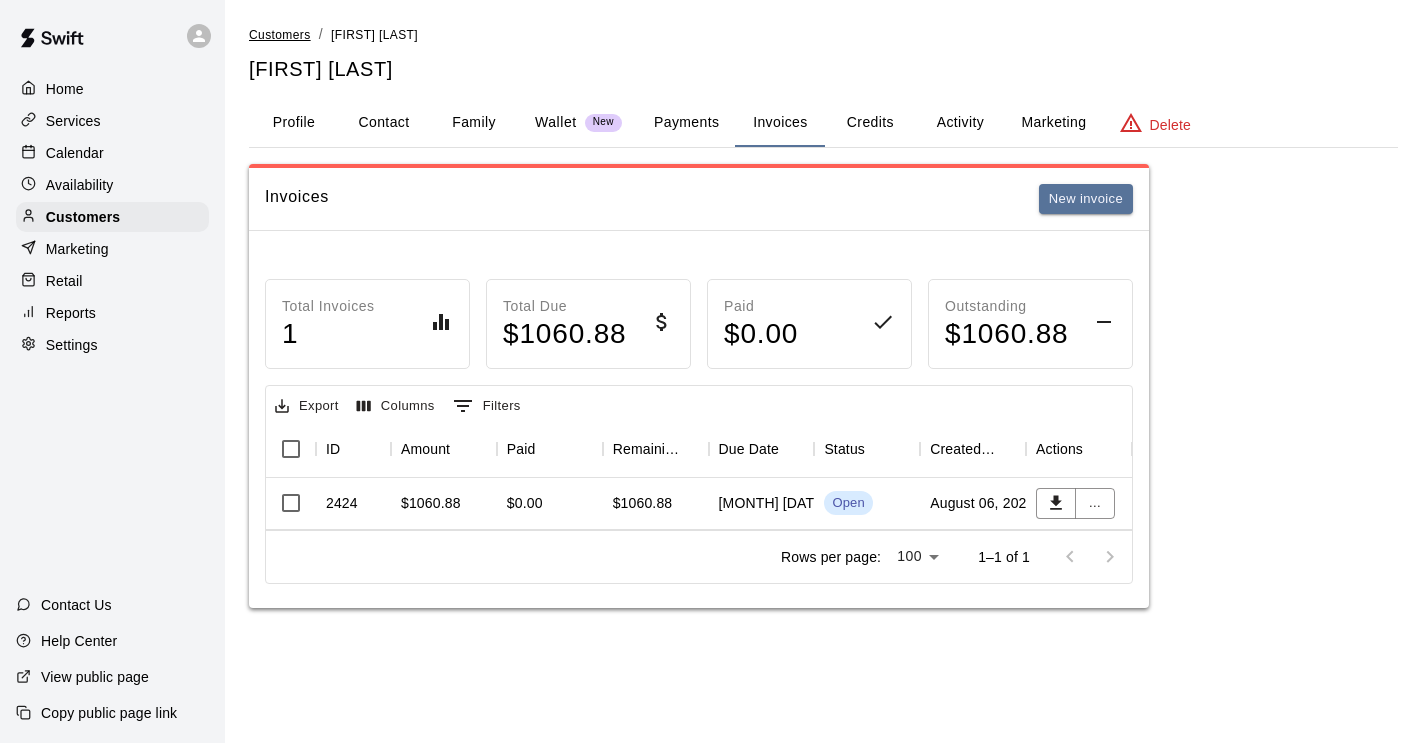 click on "Customers" at bounding box center (280, 35) 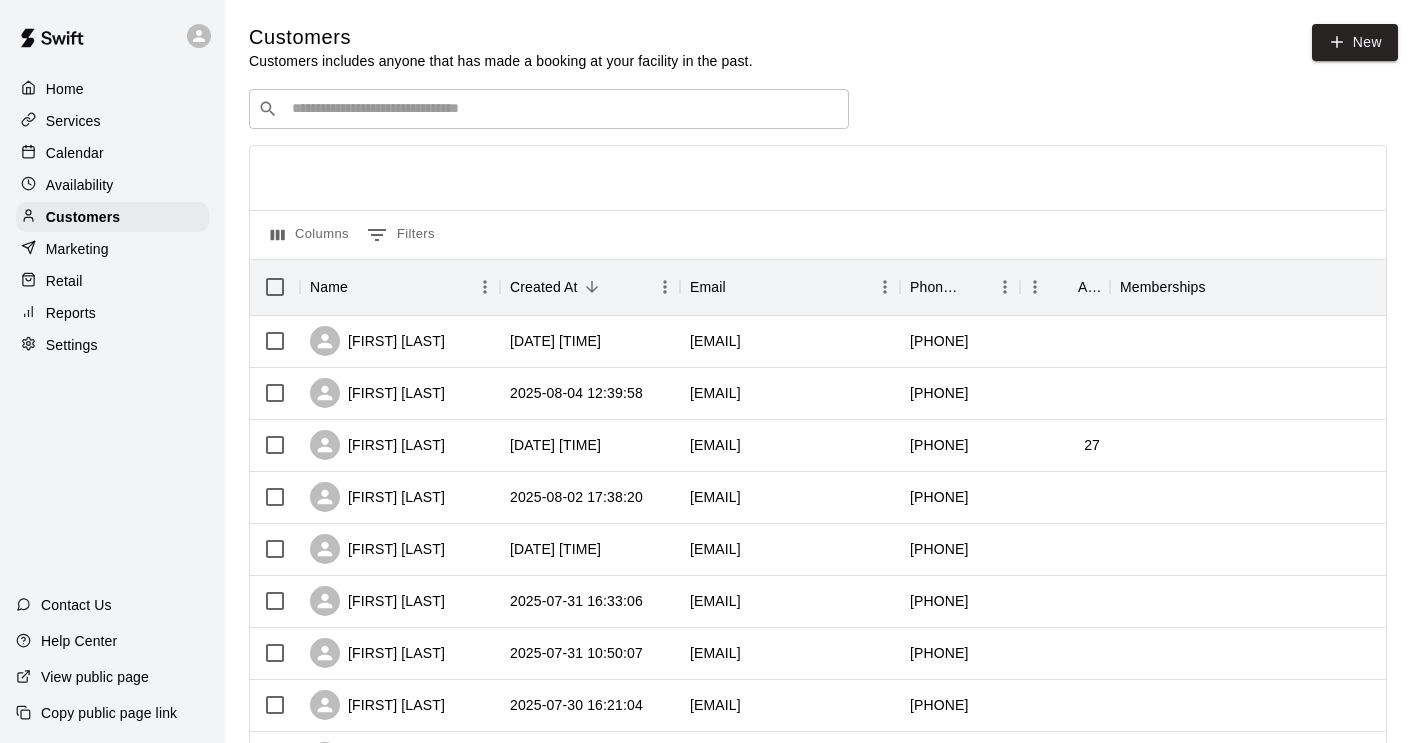 click at bounding box center [563, 109] 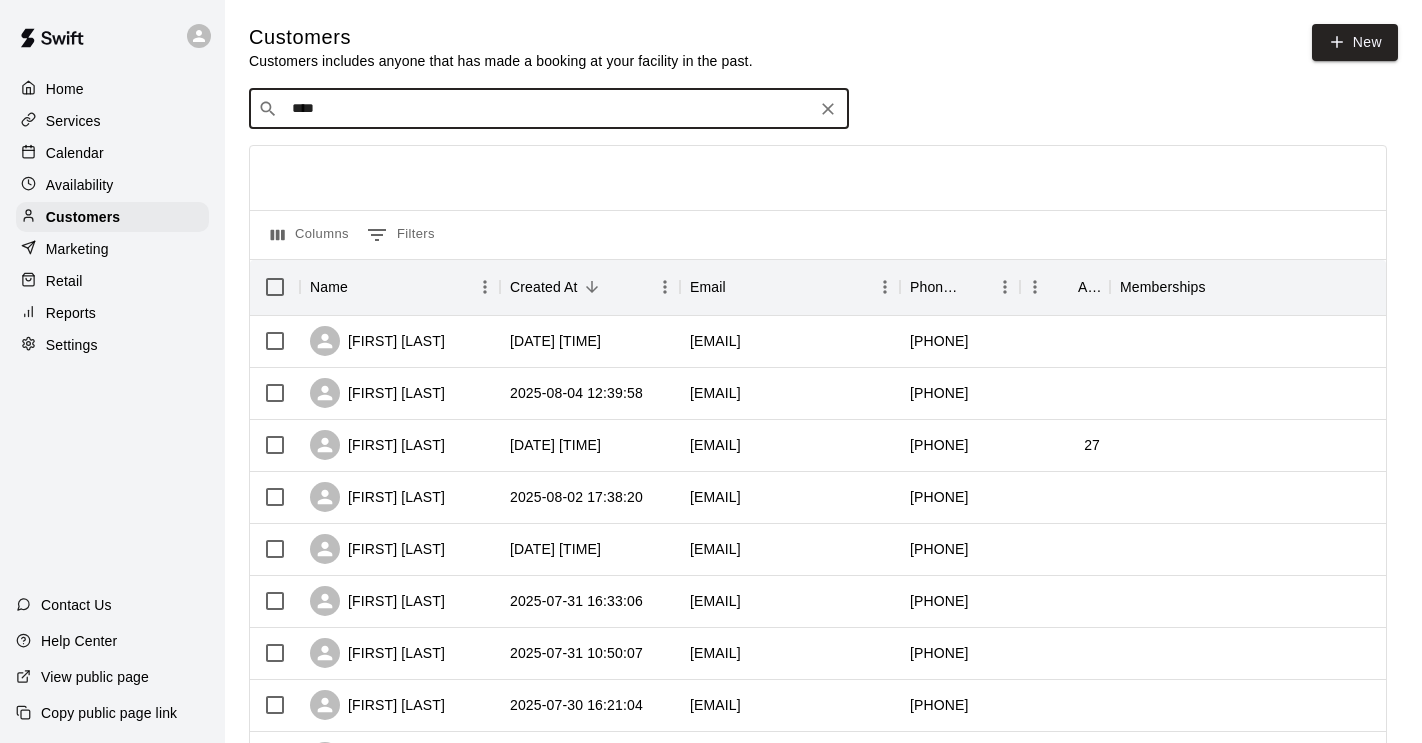 type on "****" 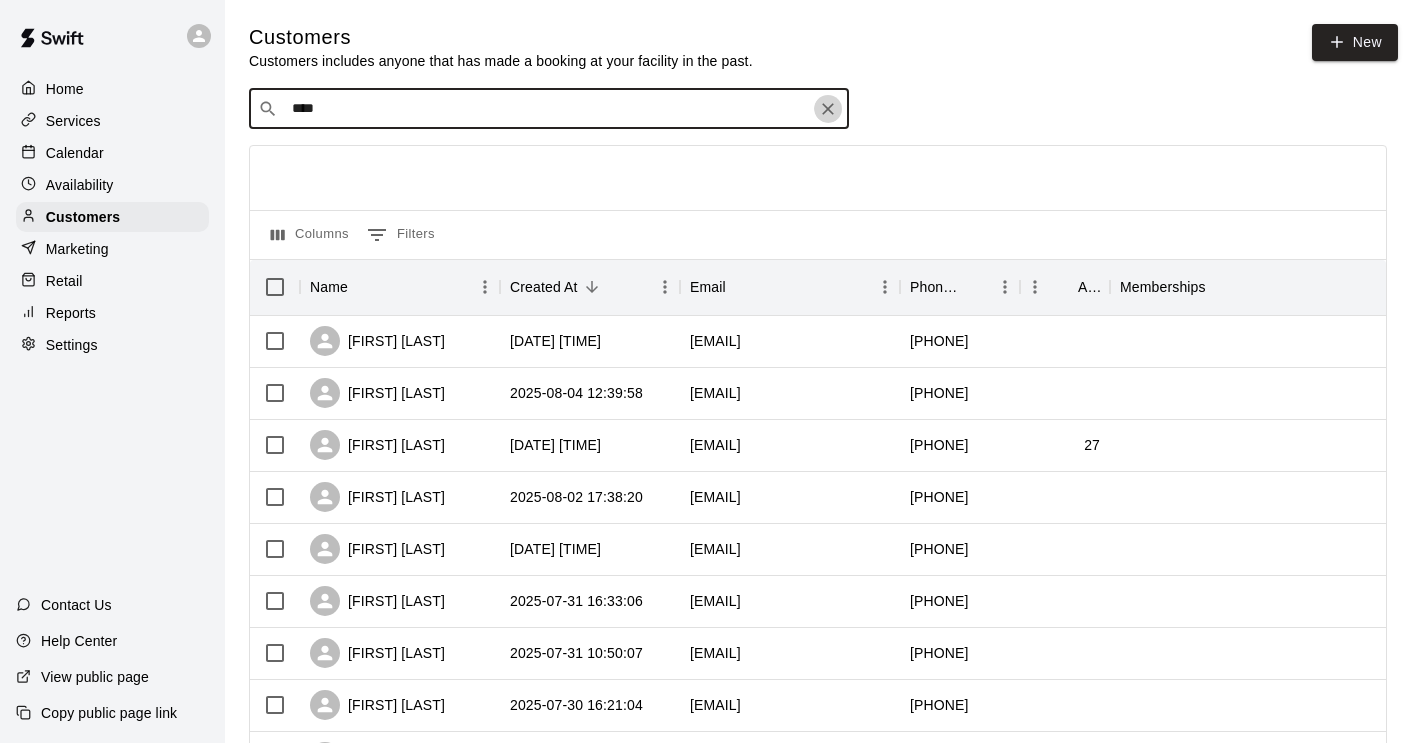click 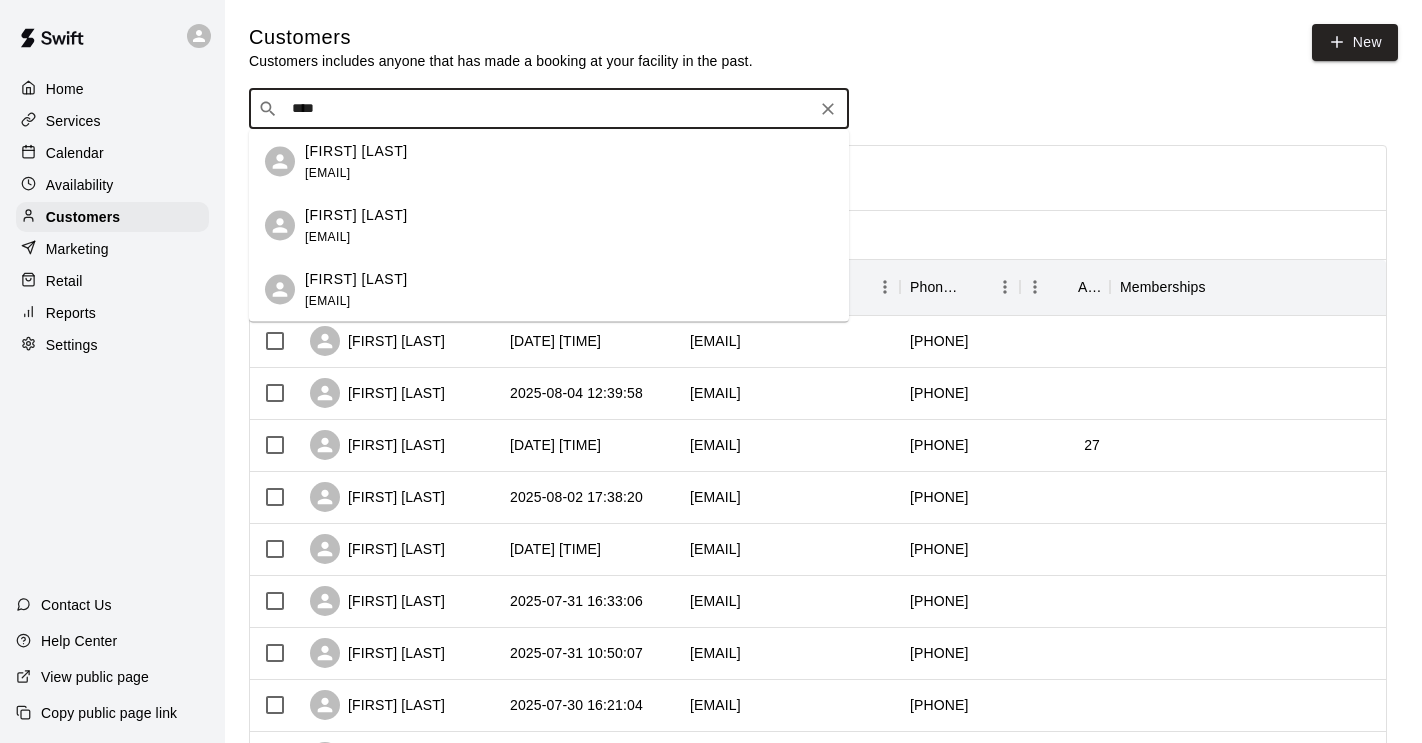 type on "****" 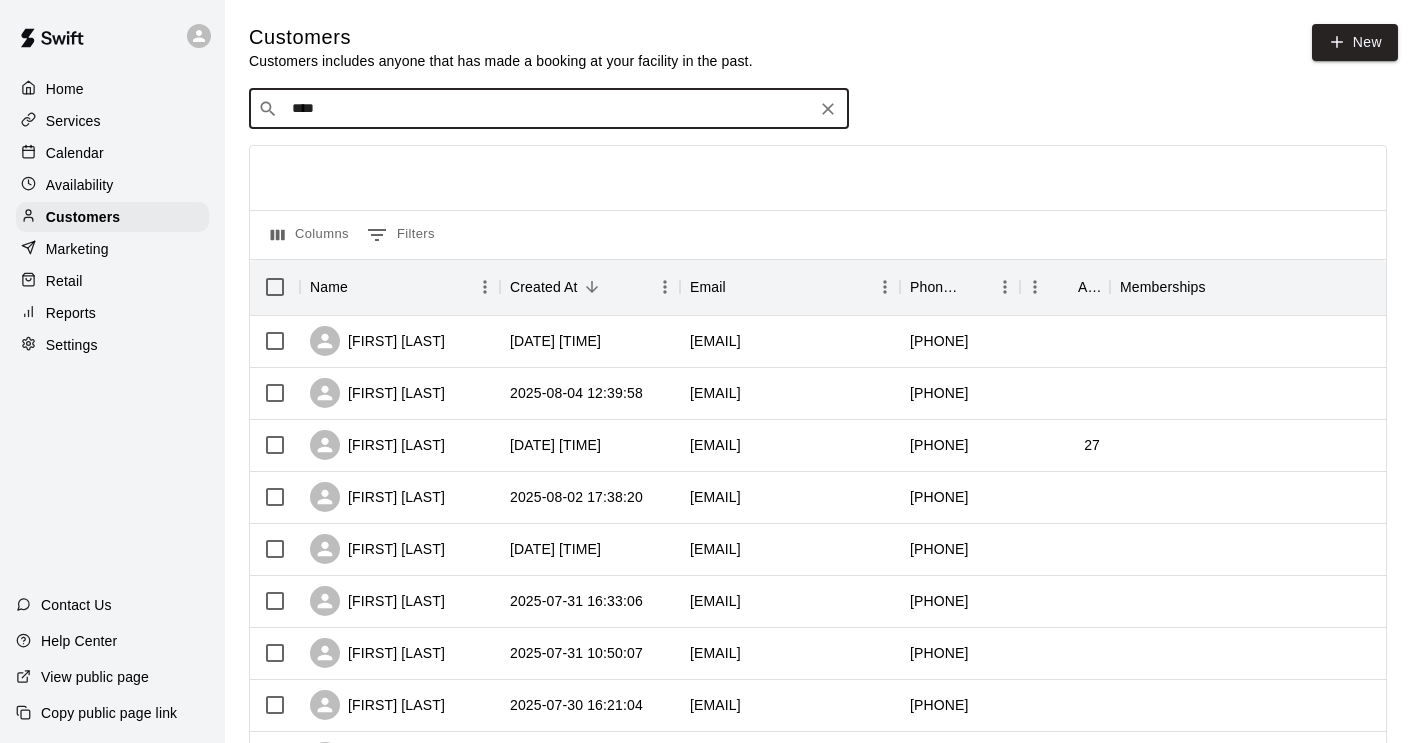 click on "​ **** ​" at bounding box center (549, 109) 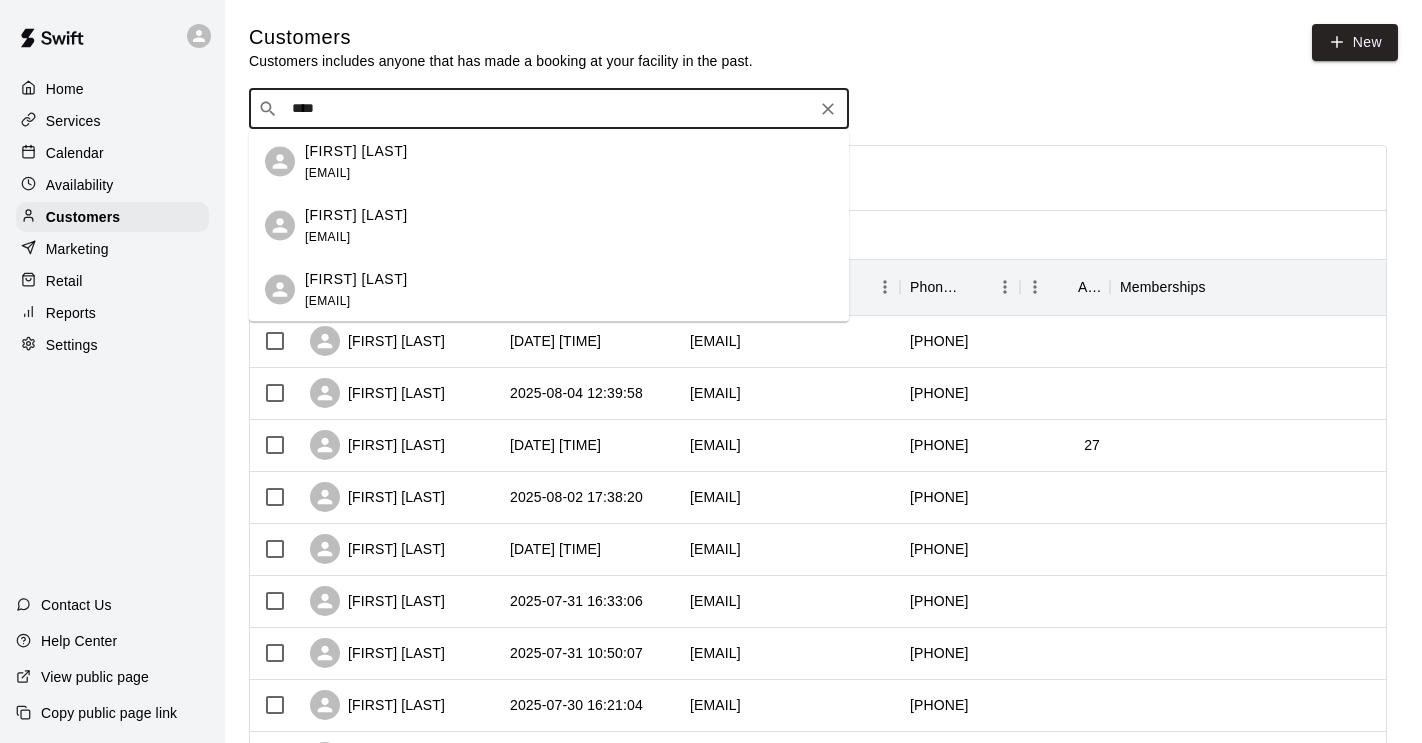 click on "[EMAIL]" at bounding box center (327, 236) 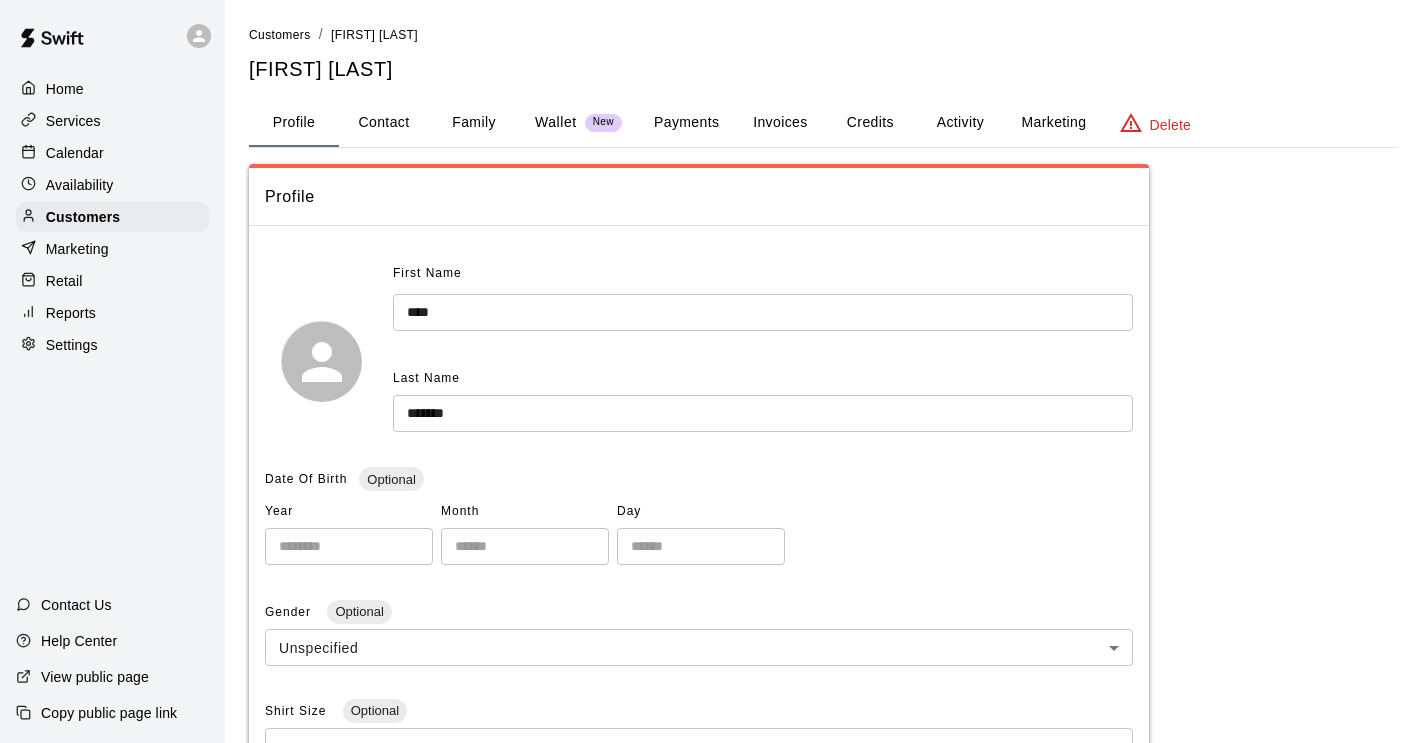 click on "Wallet" at bounding box center (556, 122) 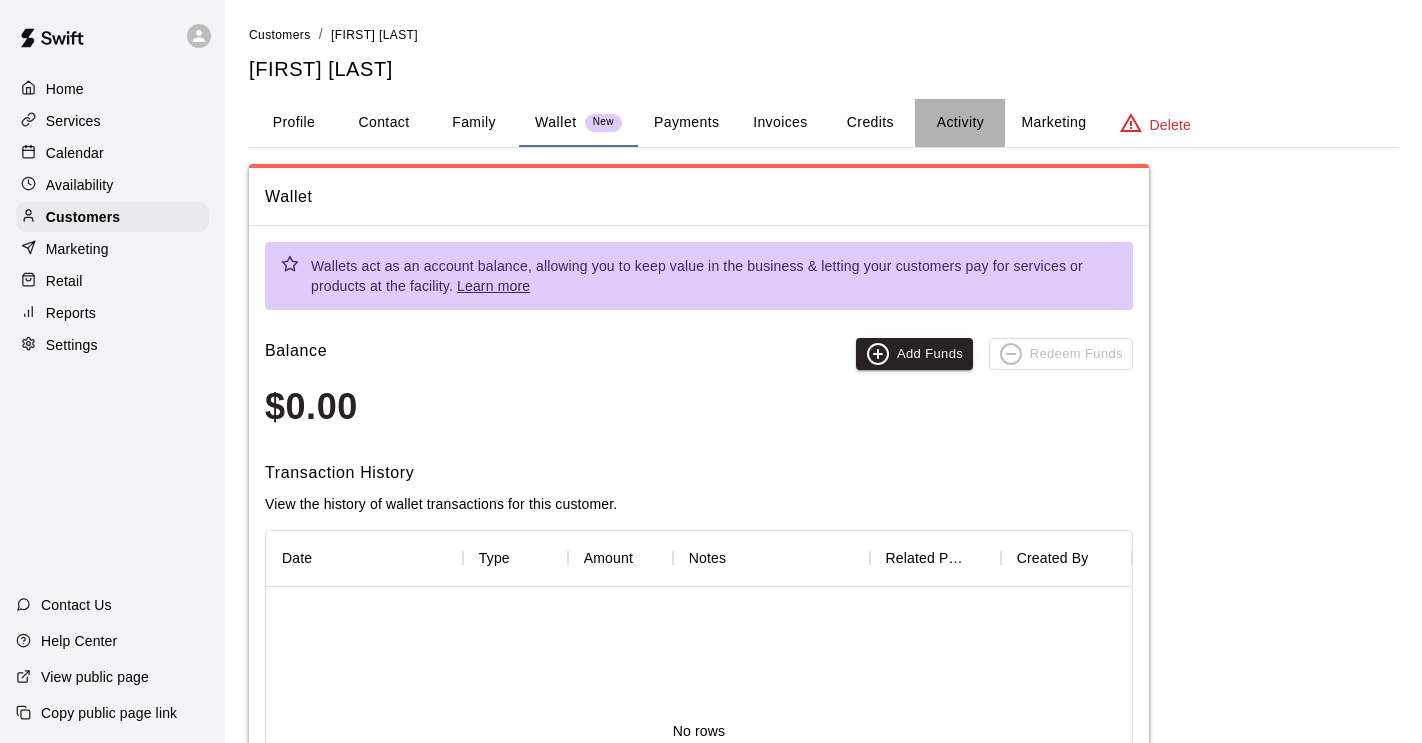 click on "Activity" at bounding box center [960, 123] 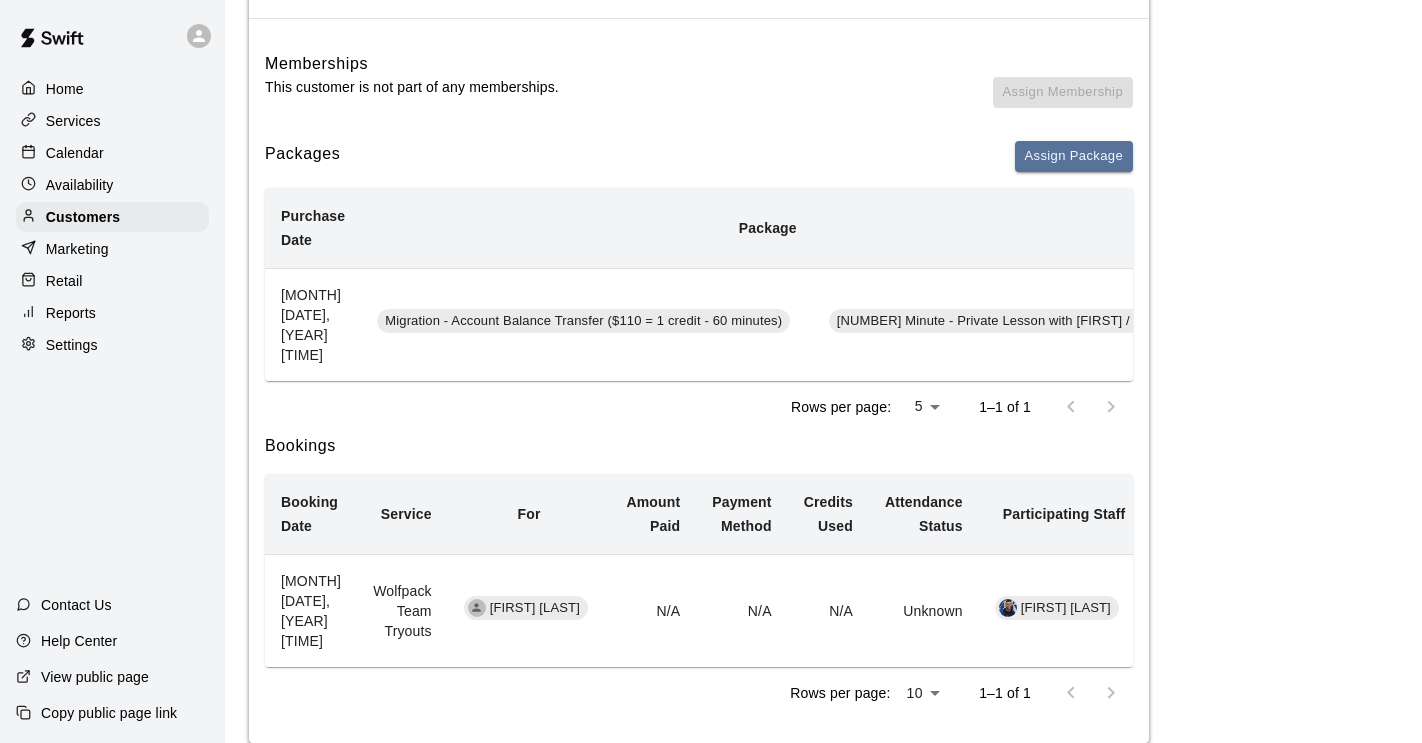 scroll, scrollTop: 0, scrollLeft: 0, axis: both 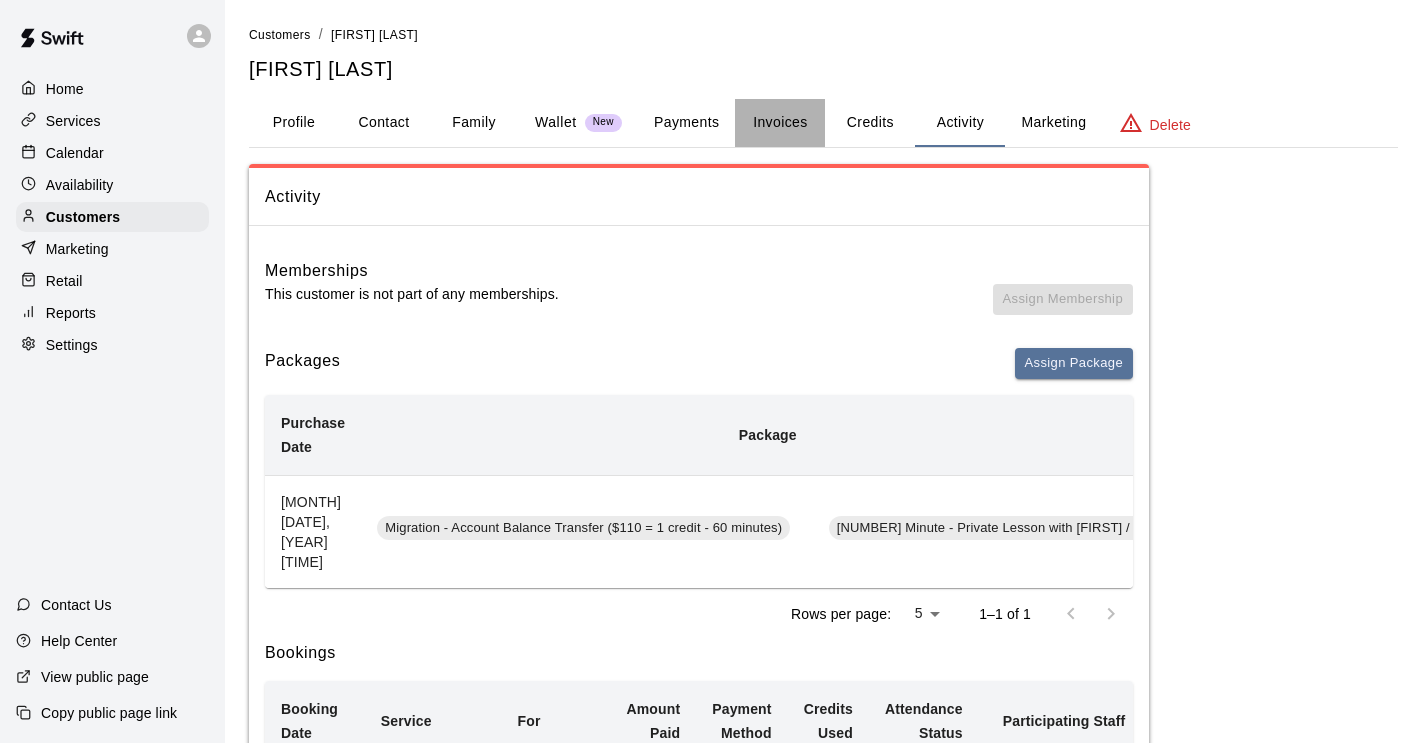 click on "Invoices" at bounding box center (780, 123) 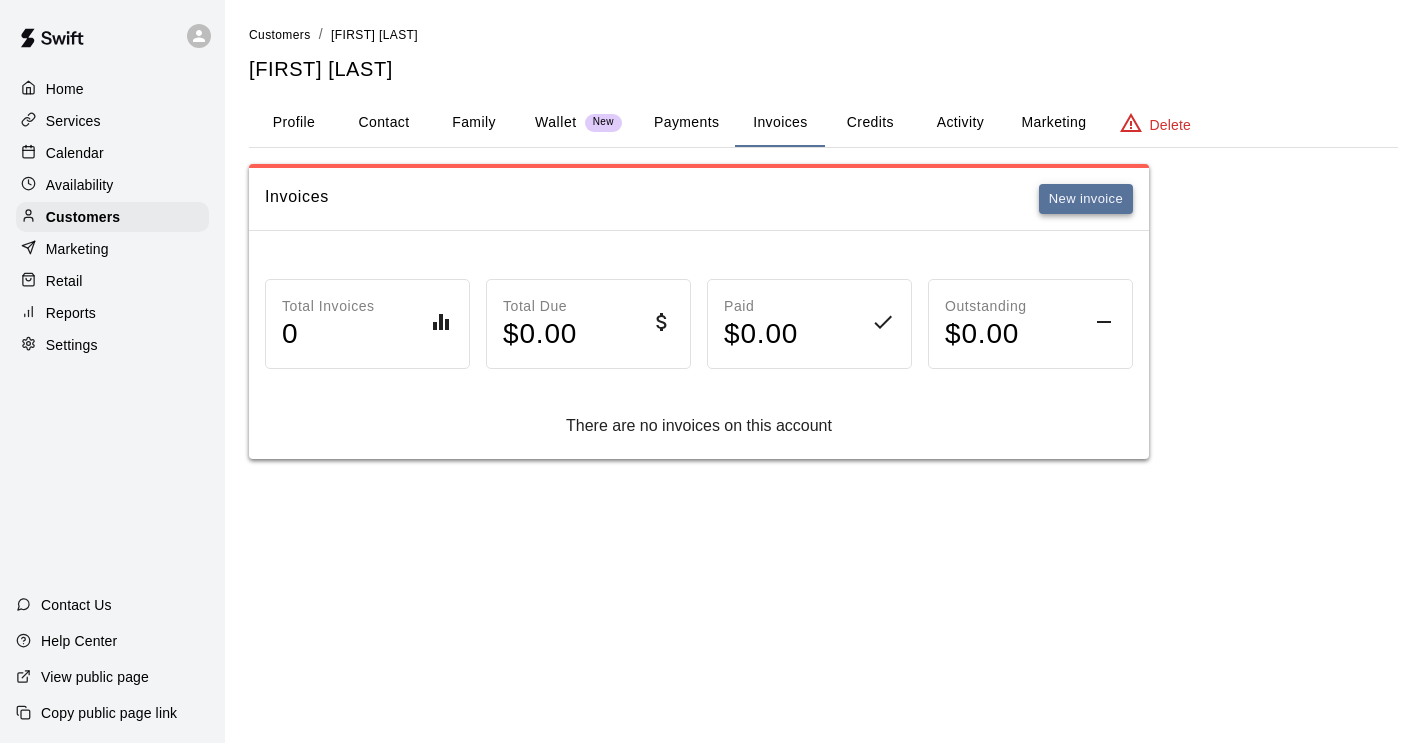 click on "New invoice" at bounding box center [1086, 199] 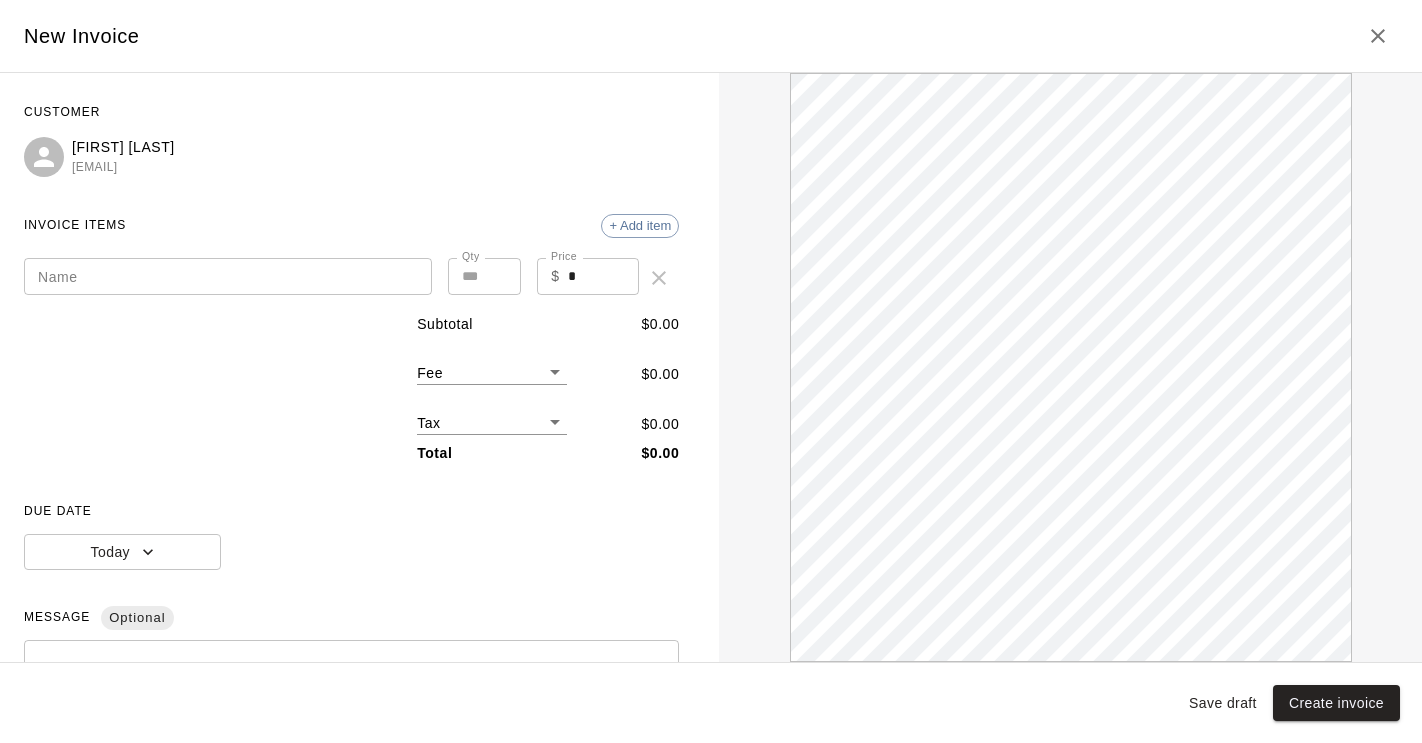 scroll, scrollTop: 0, scrollLeft: 0, axis: both 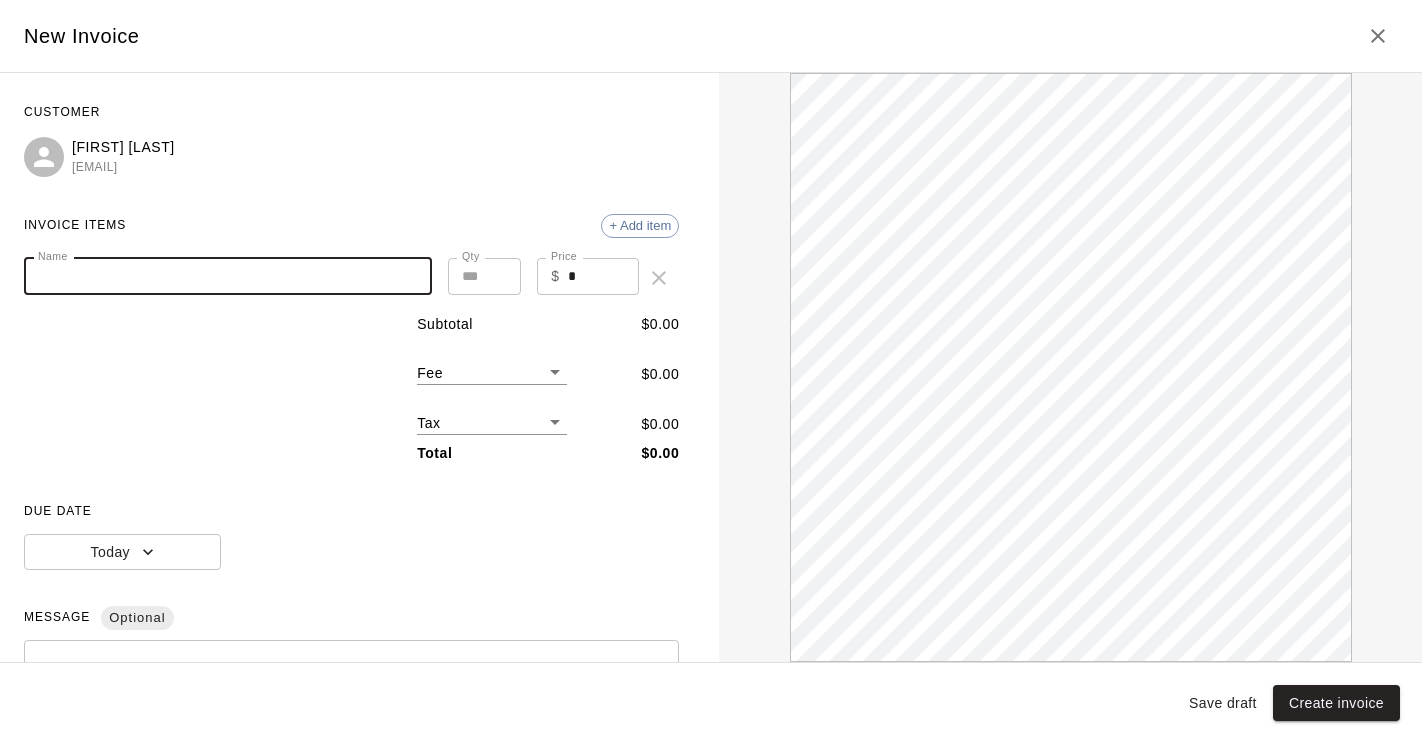click on "Name" at bounding box center [228, 276] 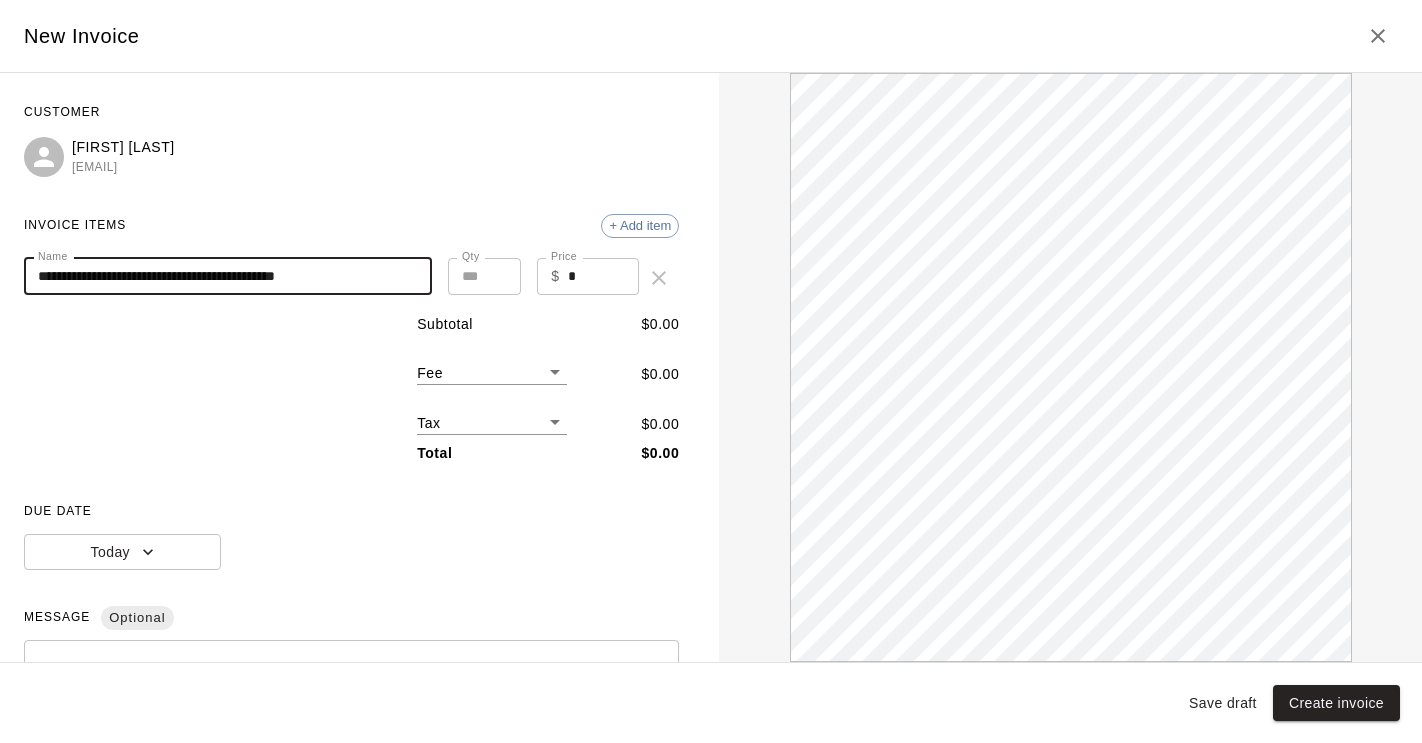 scroll, scrollTop: 0, scrollLeft: 0, axis: both 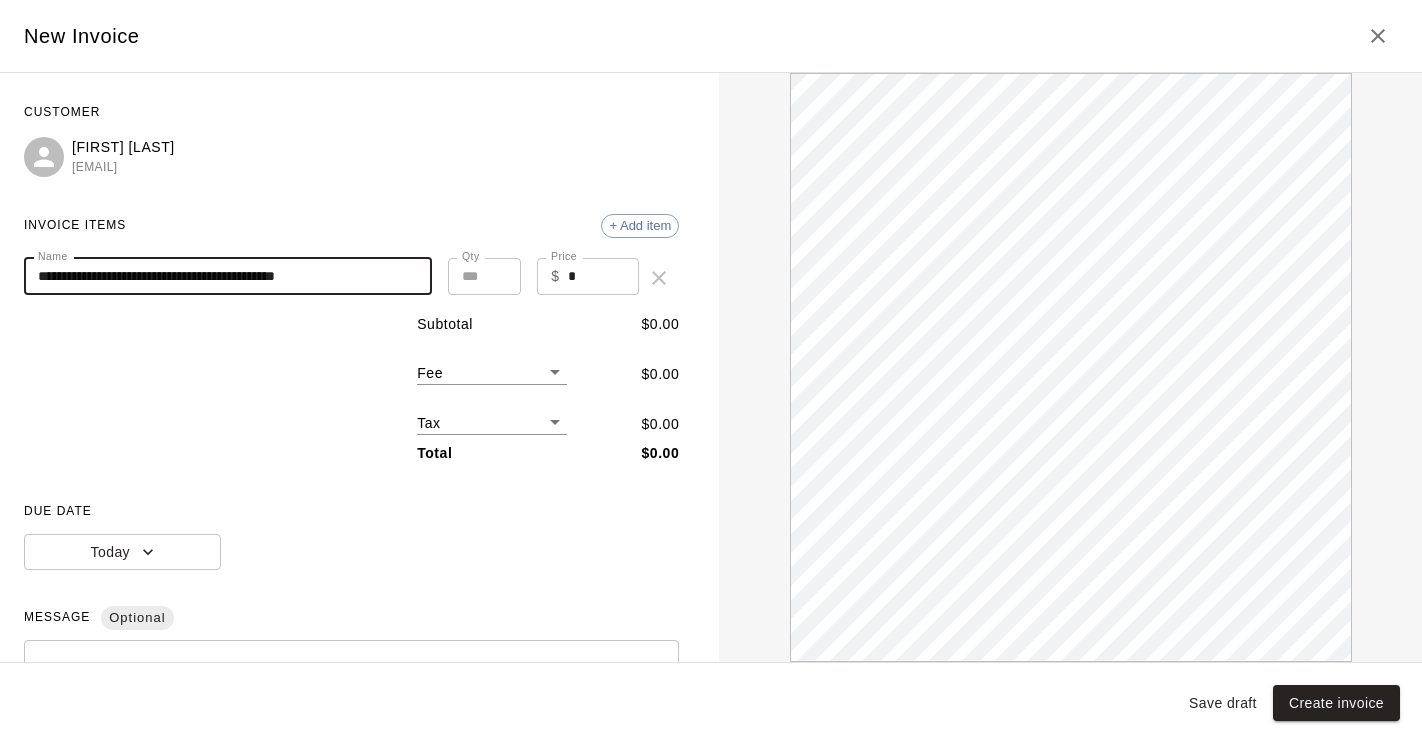 type on "**********" 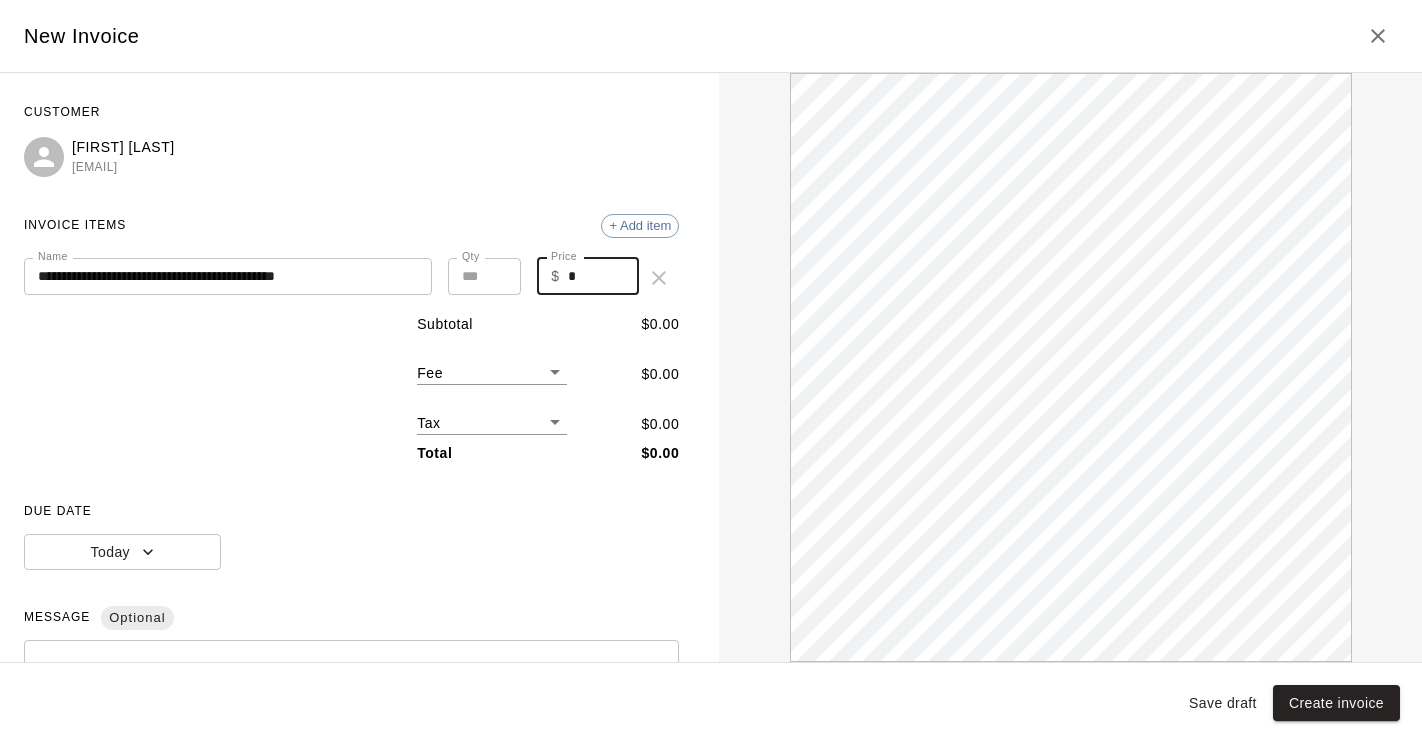 drag, startPoint x: 578, startPoint y: 274, endPoint x: 556, endPoint y: 274, distance: 22 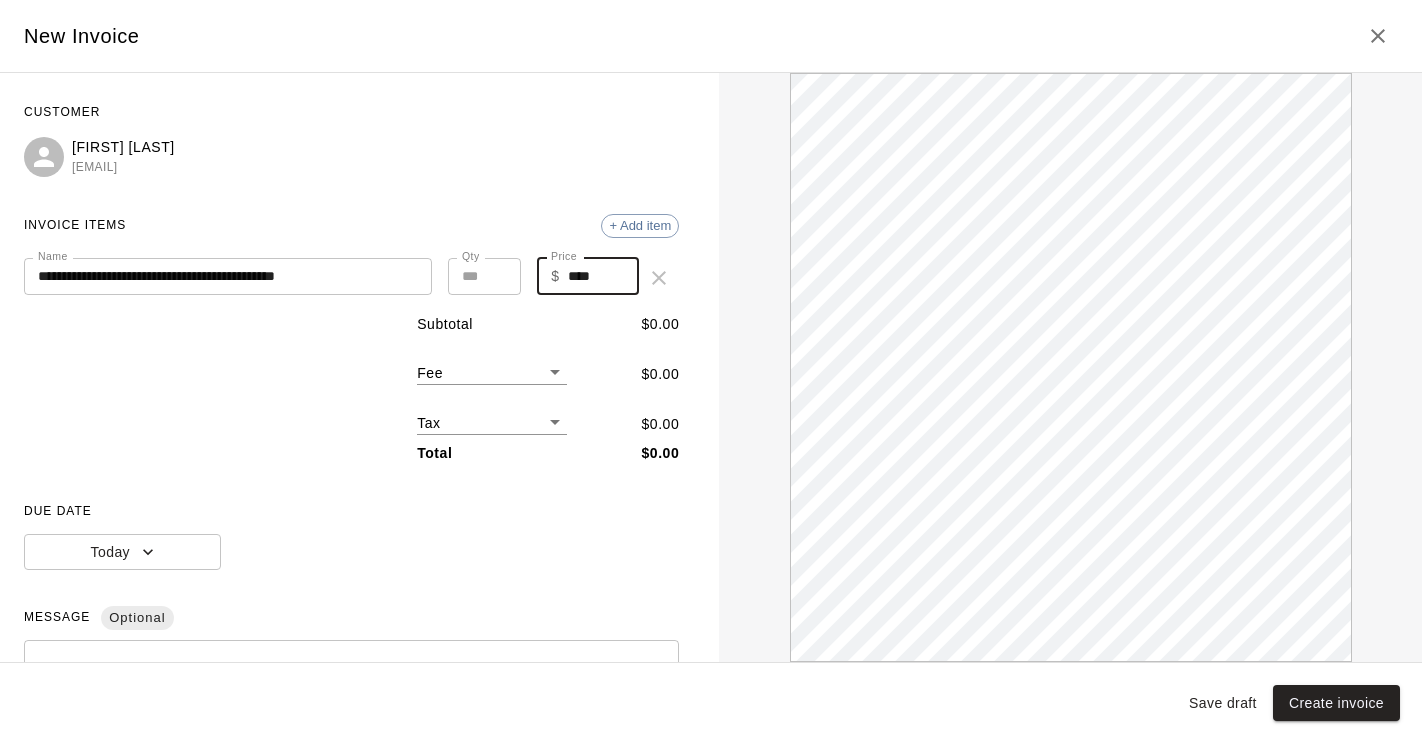 type on "****" 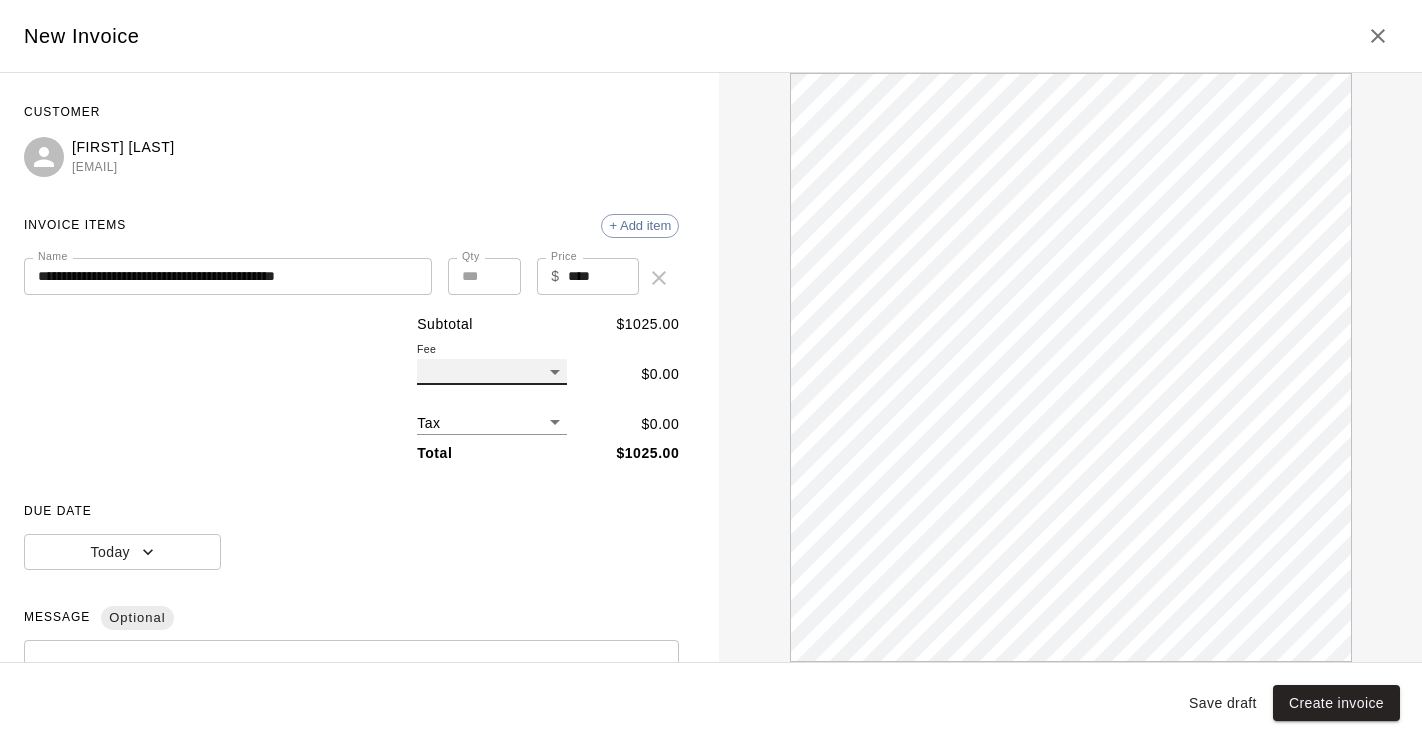 scroll, scrollTop: 0, scrollLeft: 0, axis: both 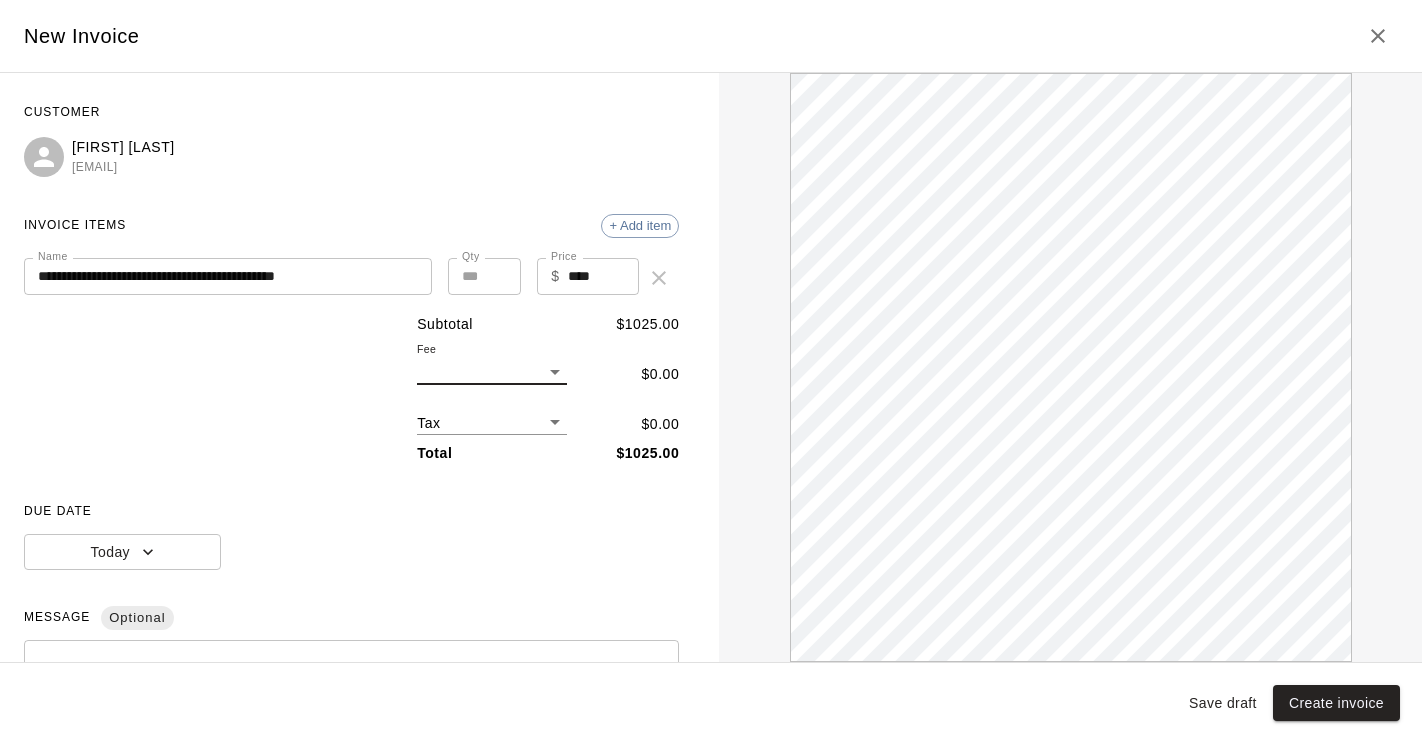 click on "**********" at bounding box center (711, 249) 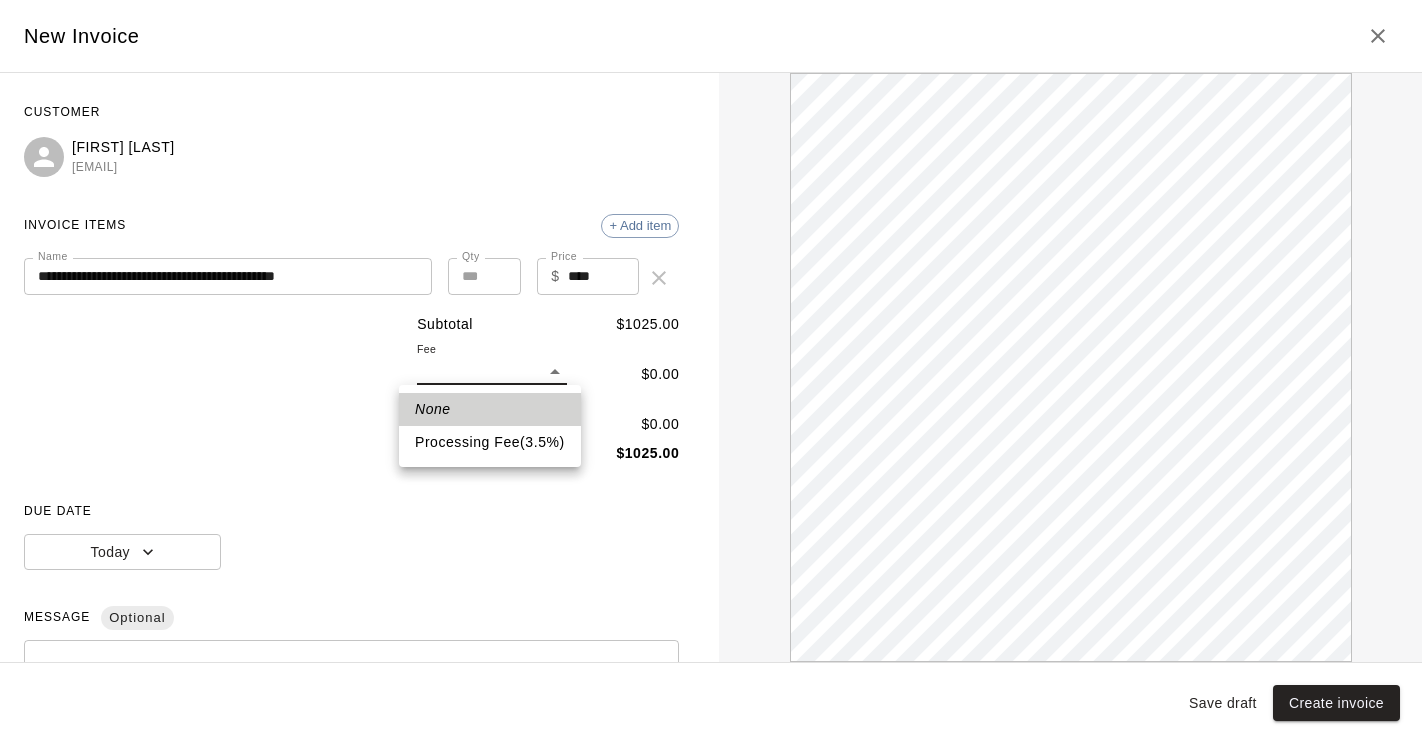 click on "Processing Fee  ( 3.5 % )" at bounding box center [490, 442] 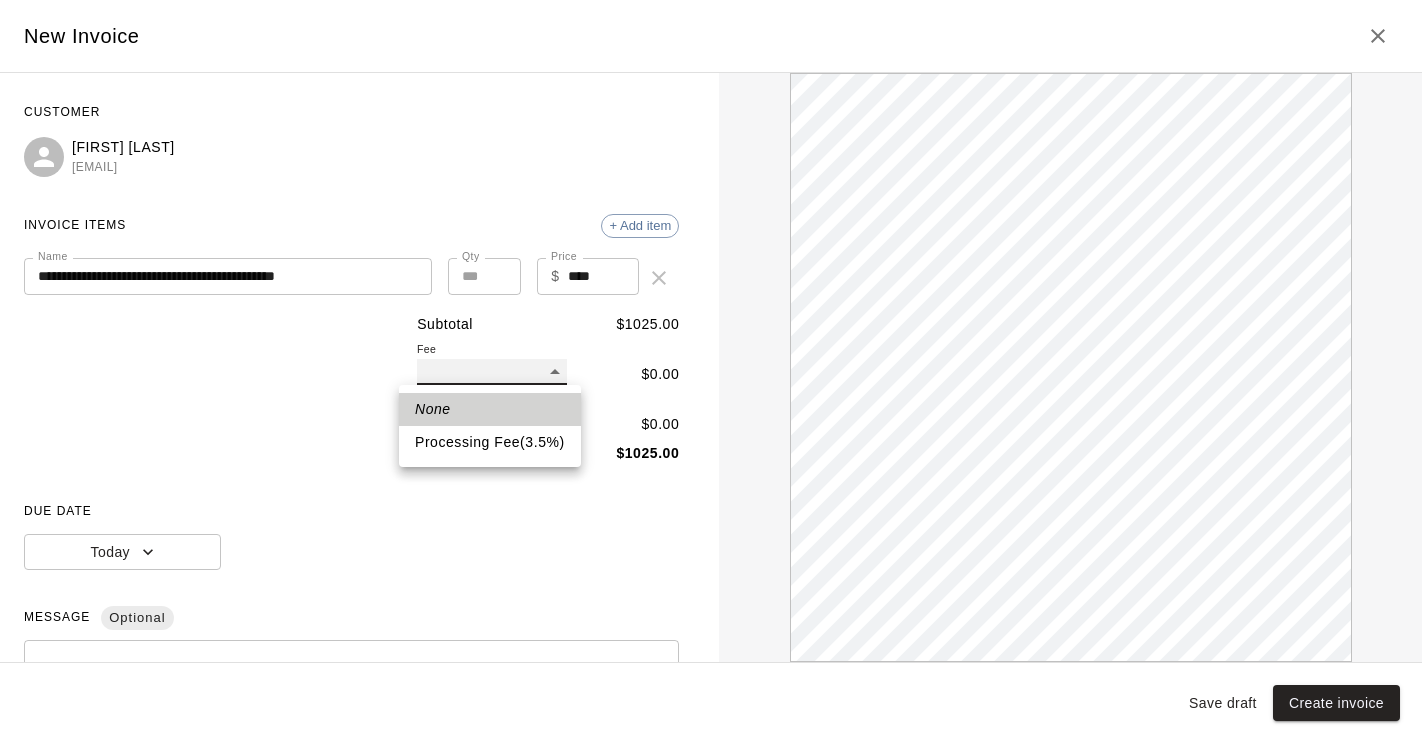 type on "**" 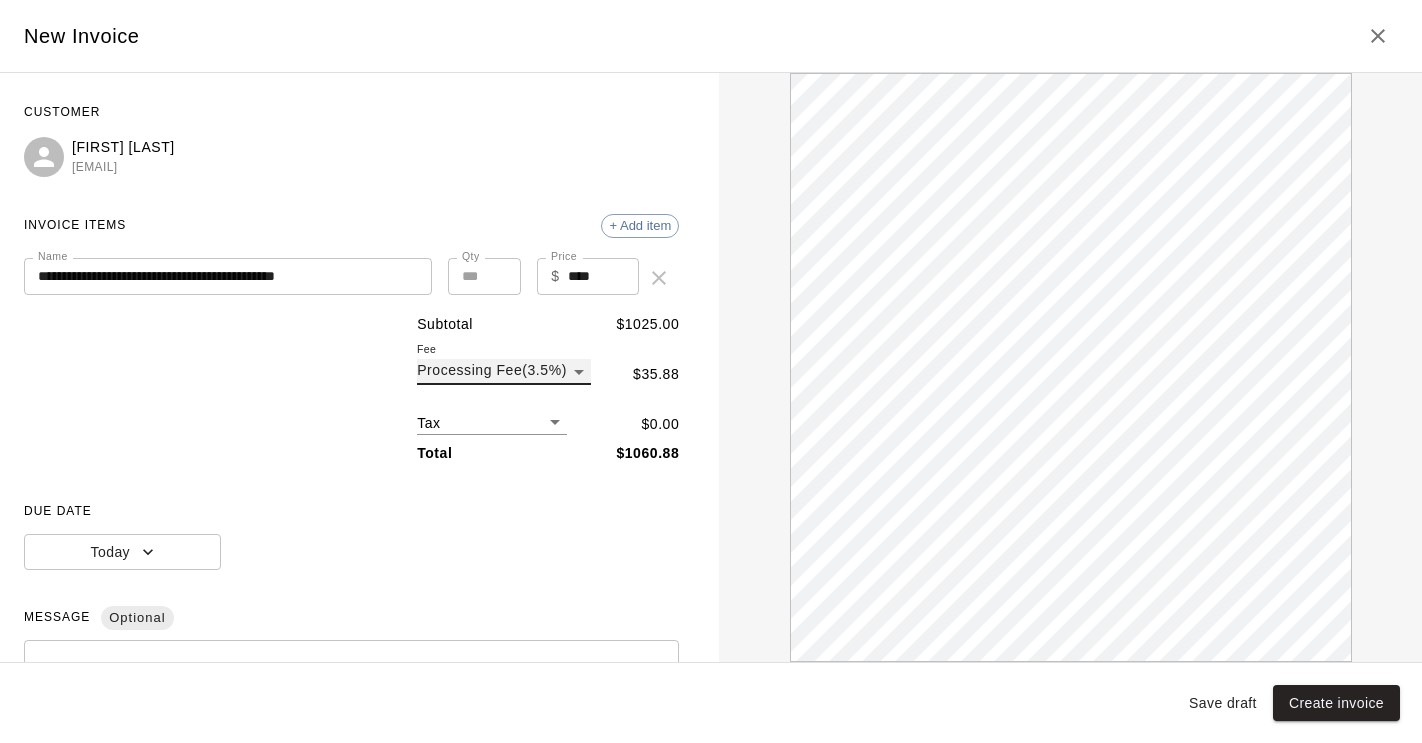 scroll, scrollTop: 0, scrollLeft: 0, axis: both 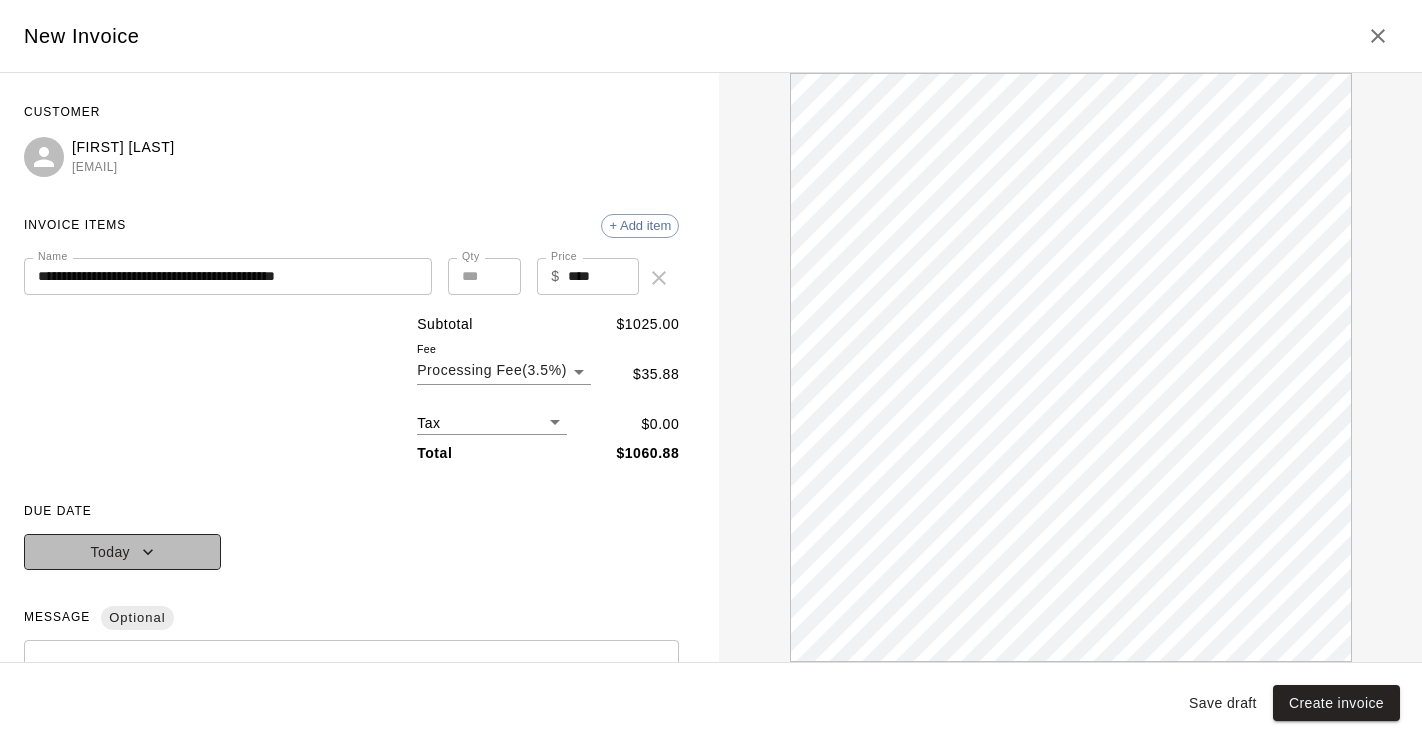 click 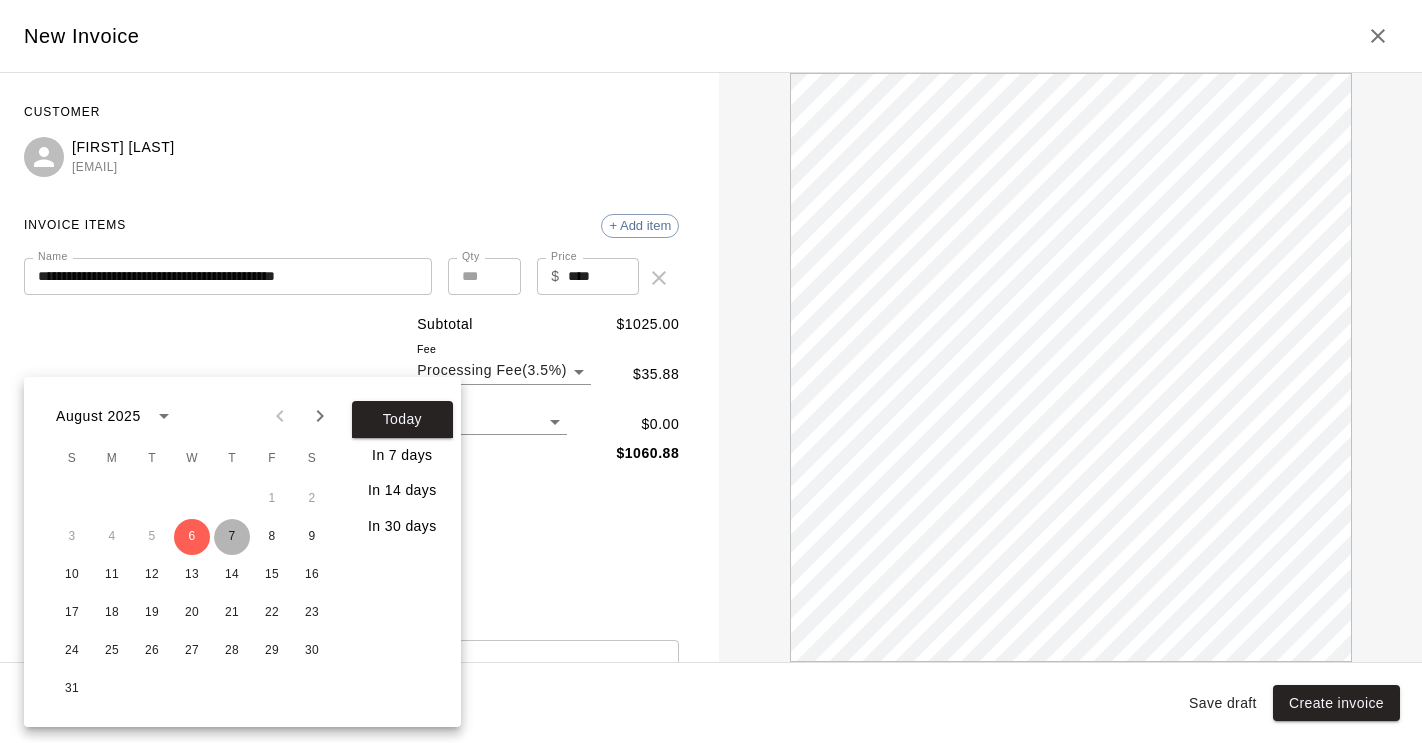 click on "7" at bounding box center (232, 537) 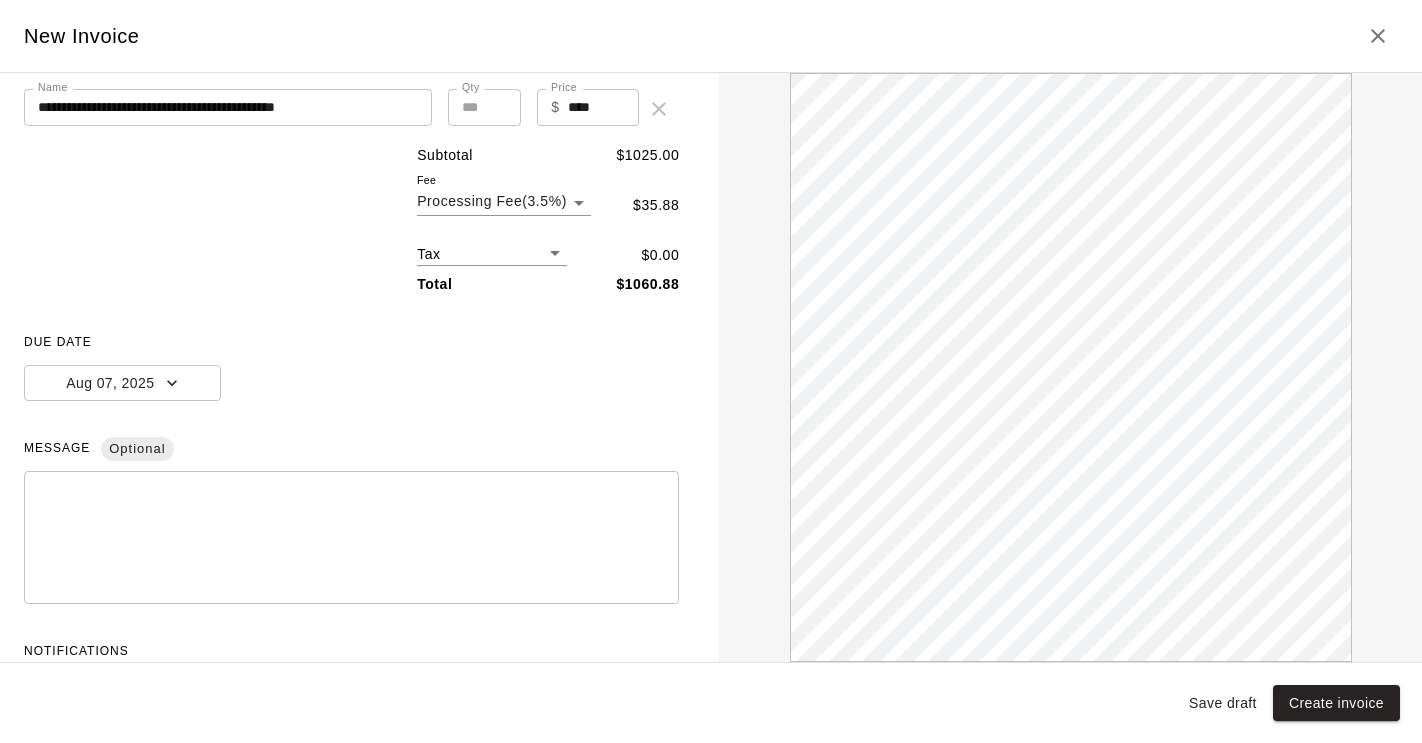 scroll, scrollTop: 243, scrollLeft: 0, axis: vertical 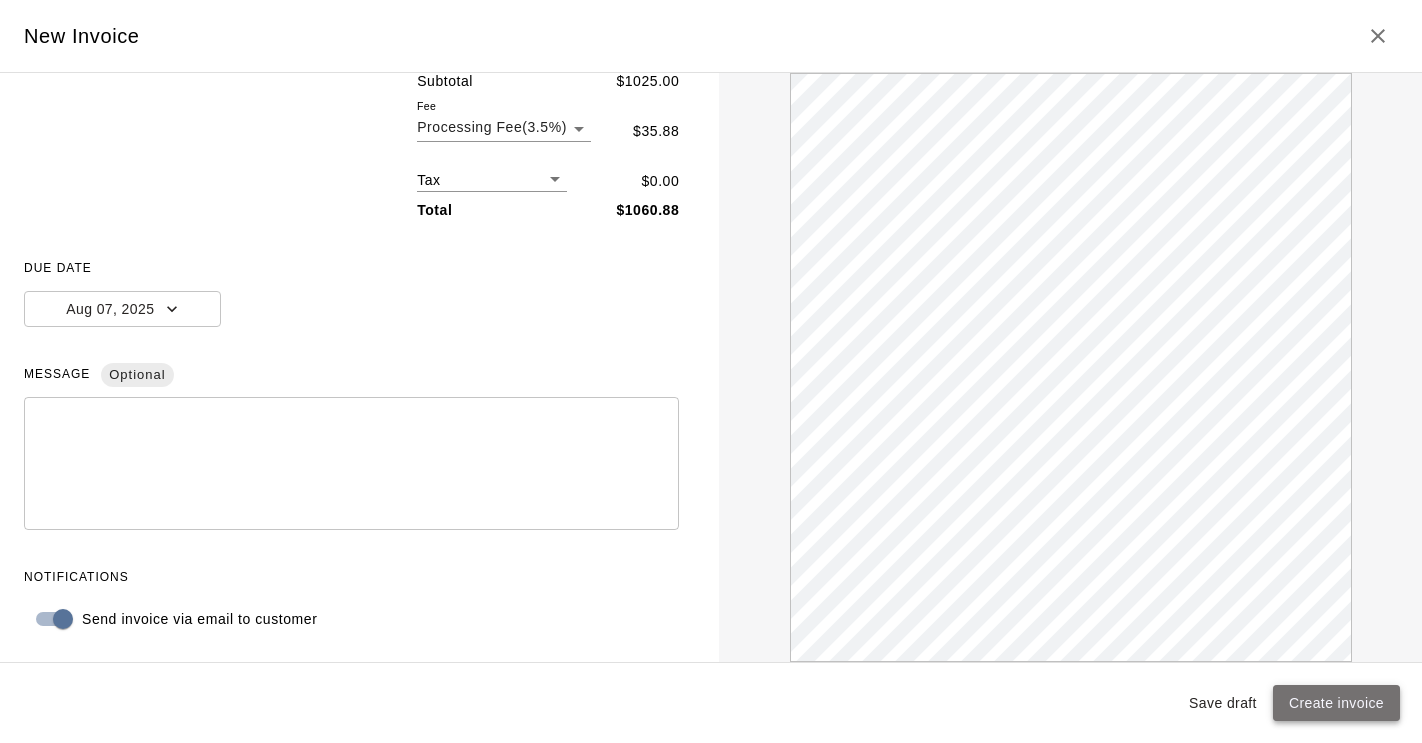click on "Create invoice" at bounding box center (1336, 703) 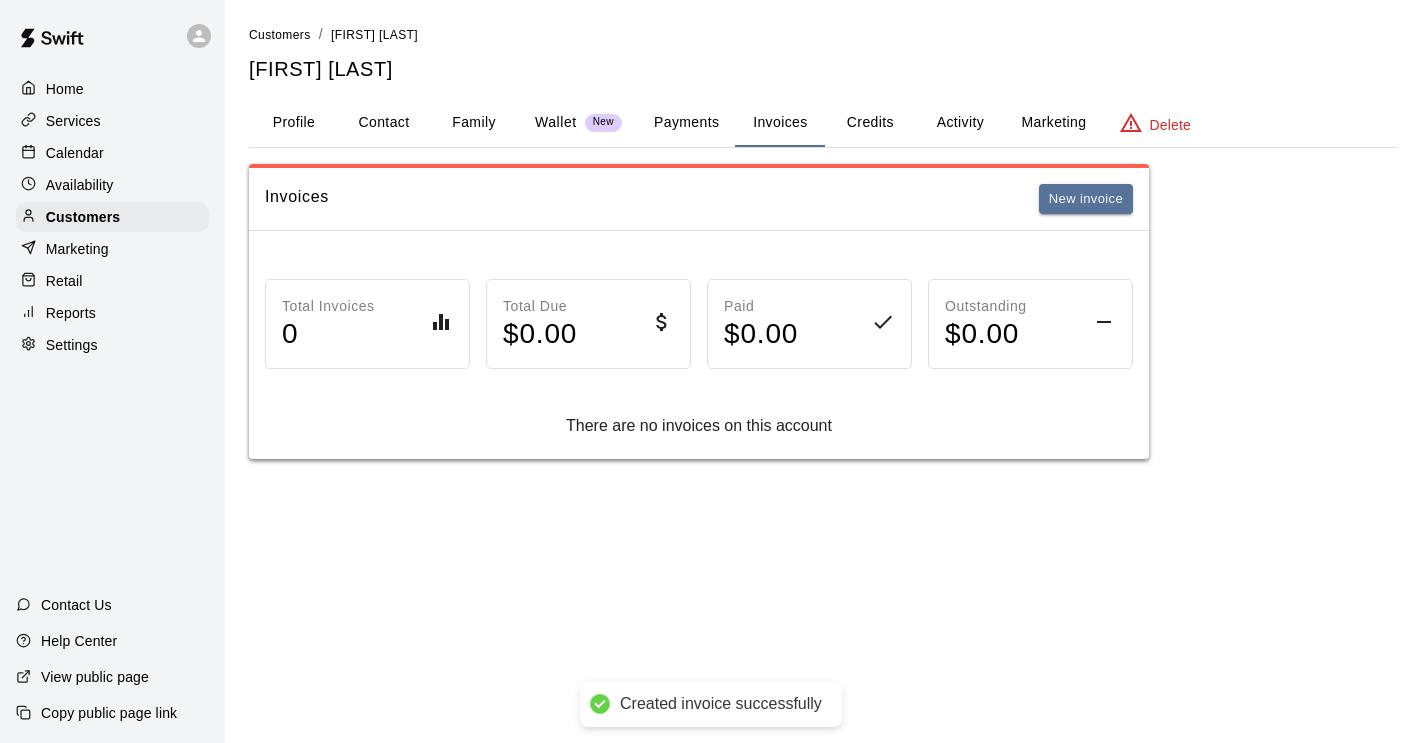 scroll, scrollTop: 0, scrollLeft: 0, axis: both 